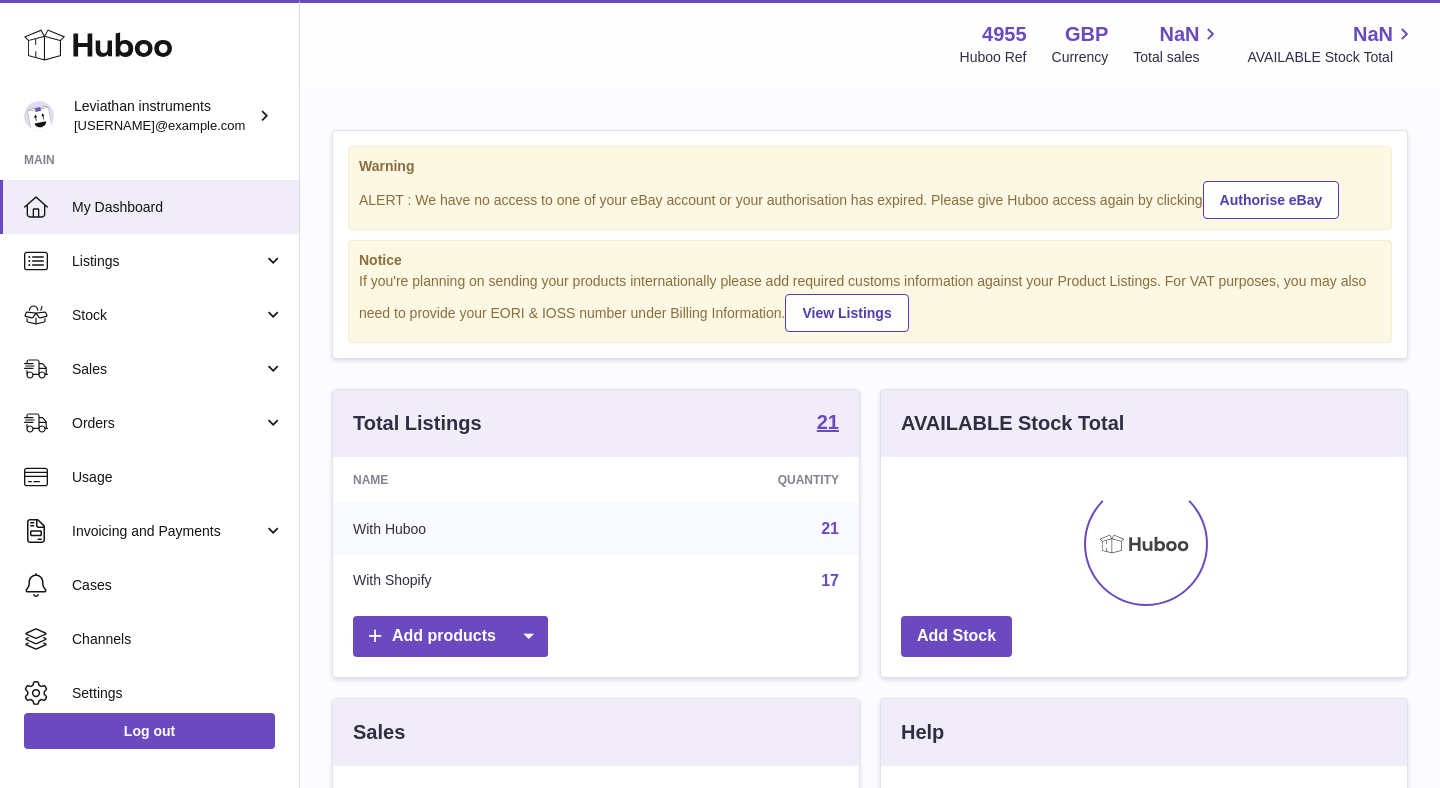 scroll, scrollTop: 0, scrollLeft: 0, axis: both 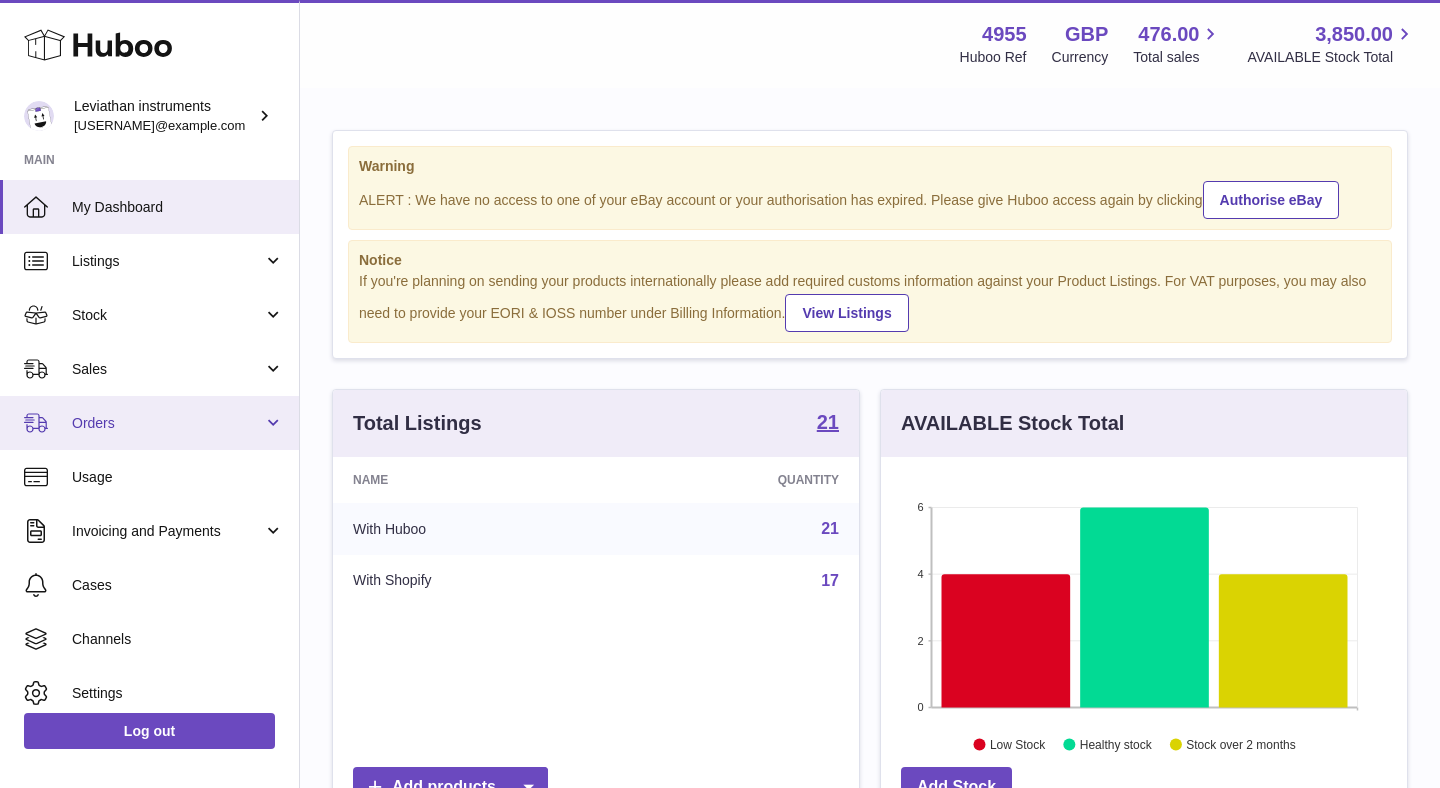 click on "Orders" at bounding box center (167, 423) 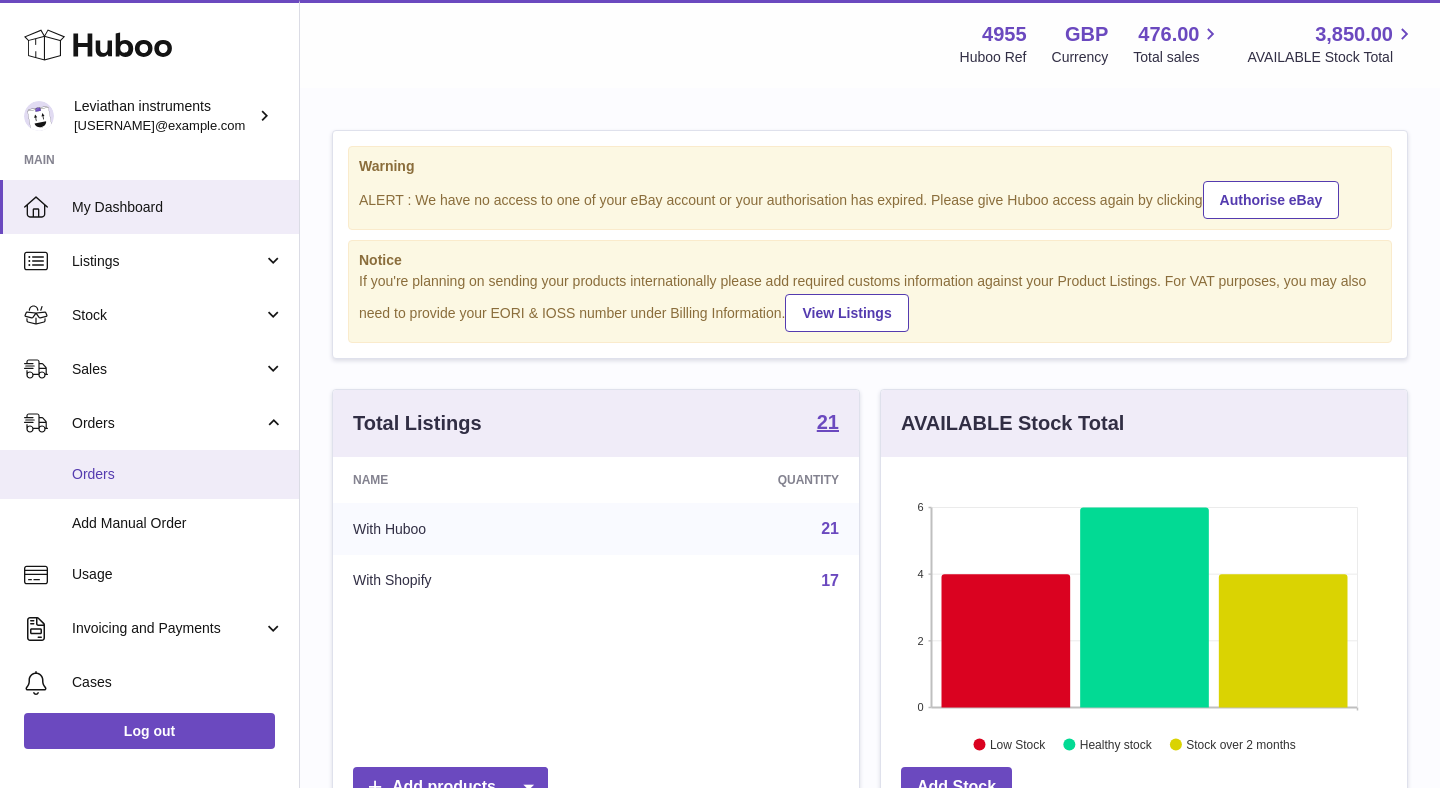 click on "Orders" at bounding box center (149, 474) 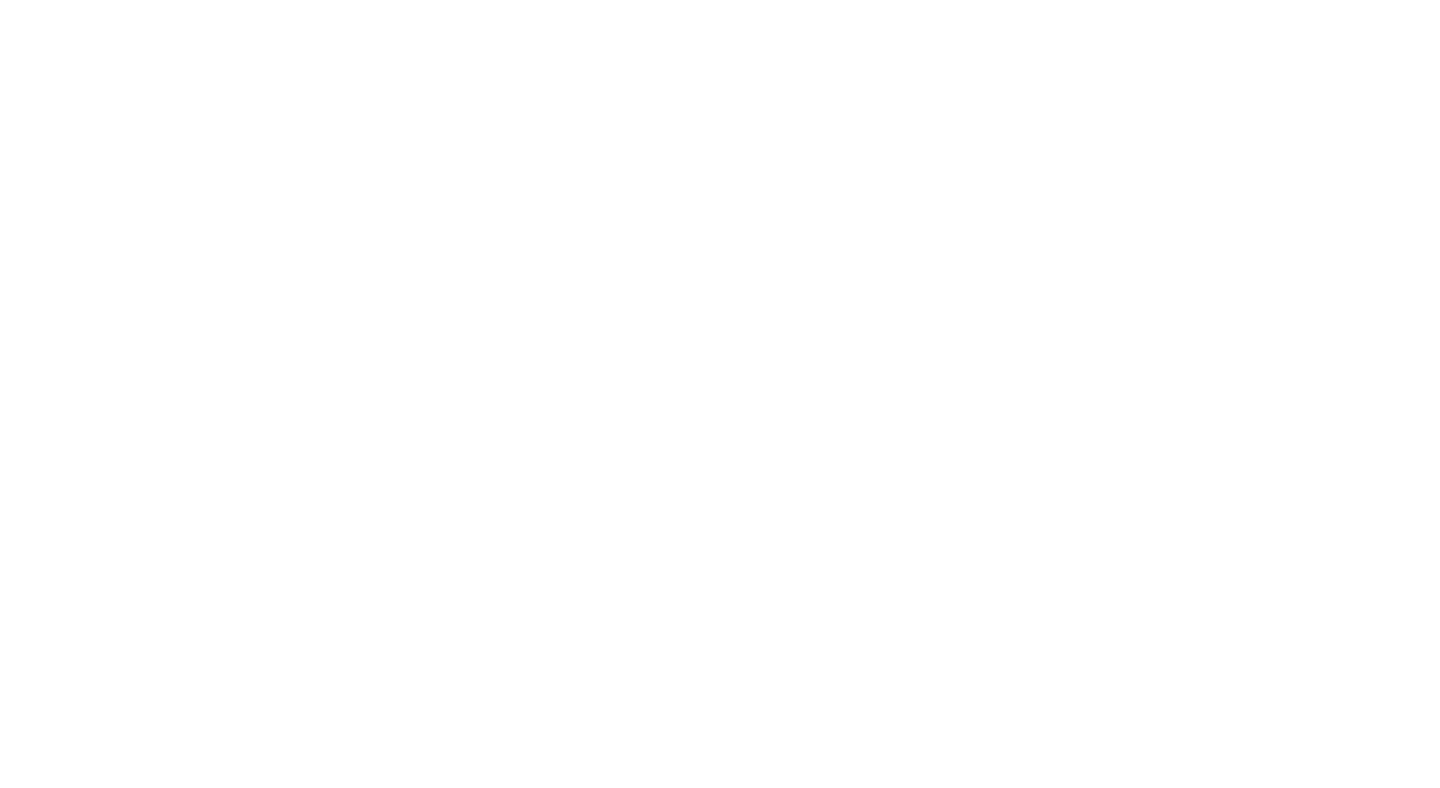 scroll, scrollTop: 0, scrollLeft: 0, axis: both 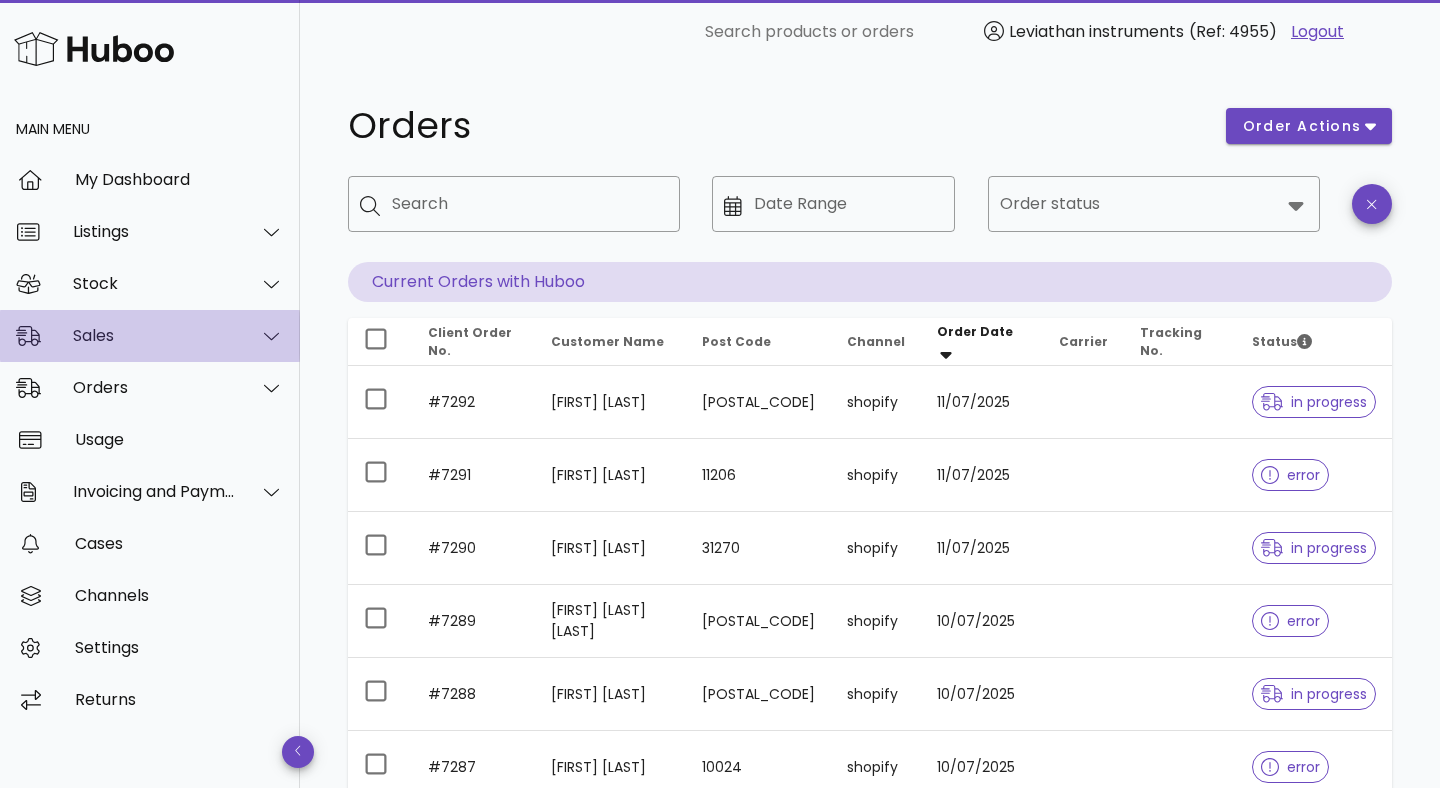 click on "Sales" at bounding box center [154, 335] 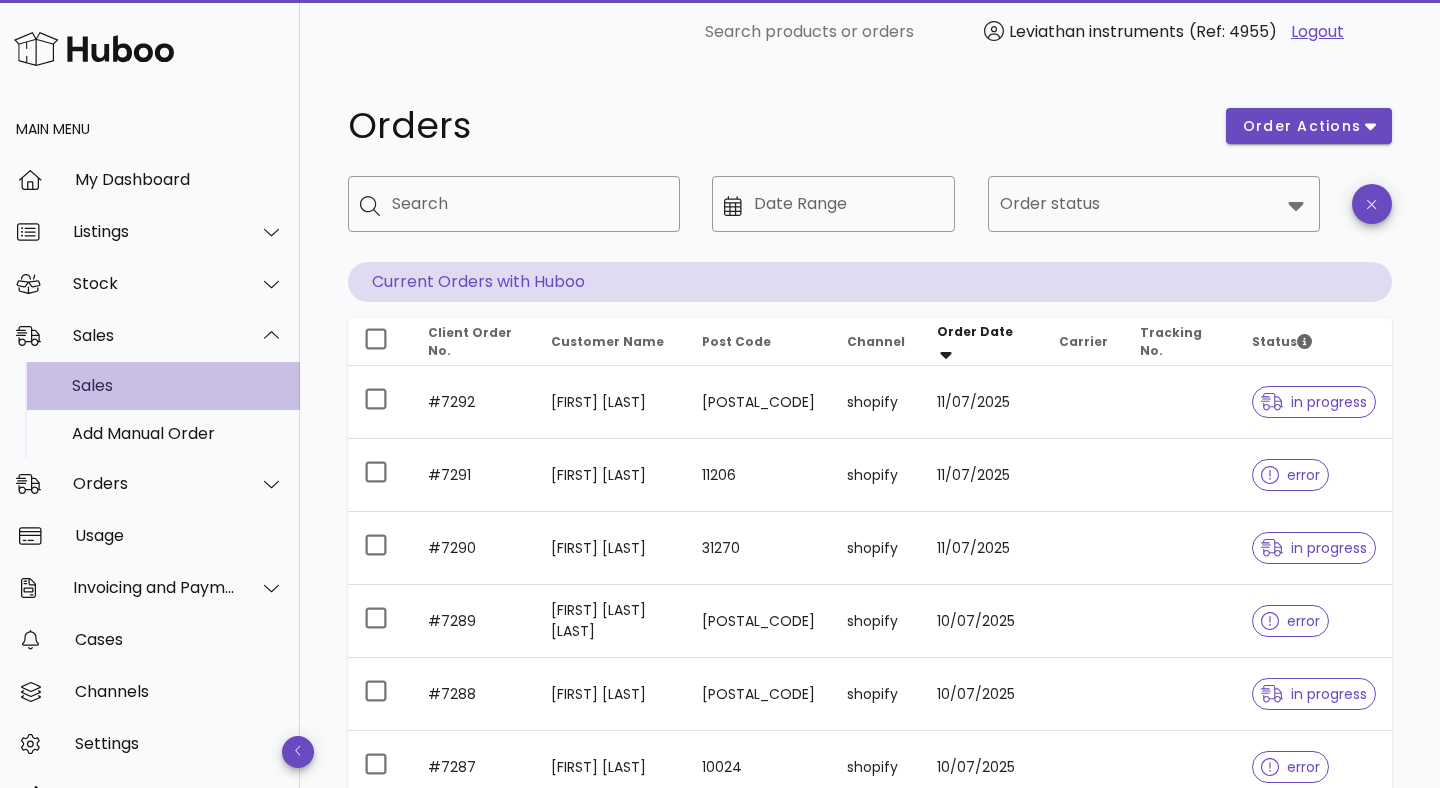 click on "Sales" at bounding box center [178, 385] 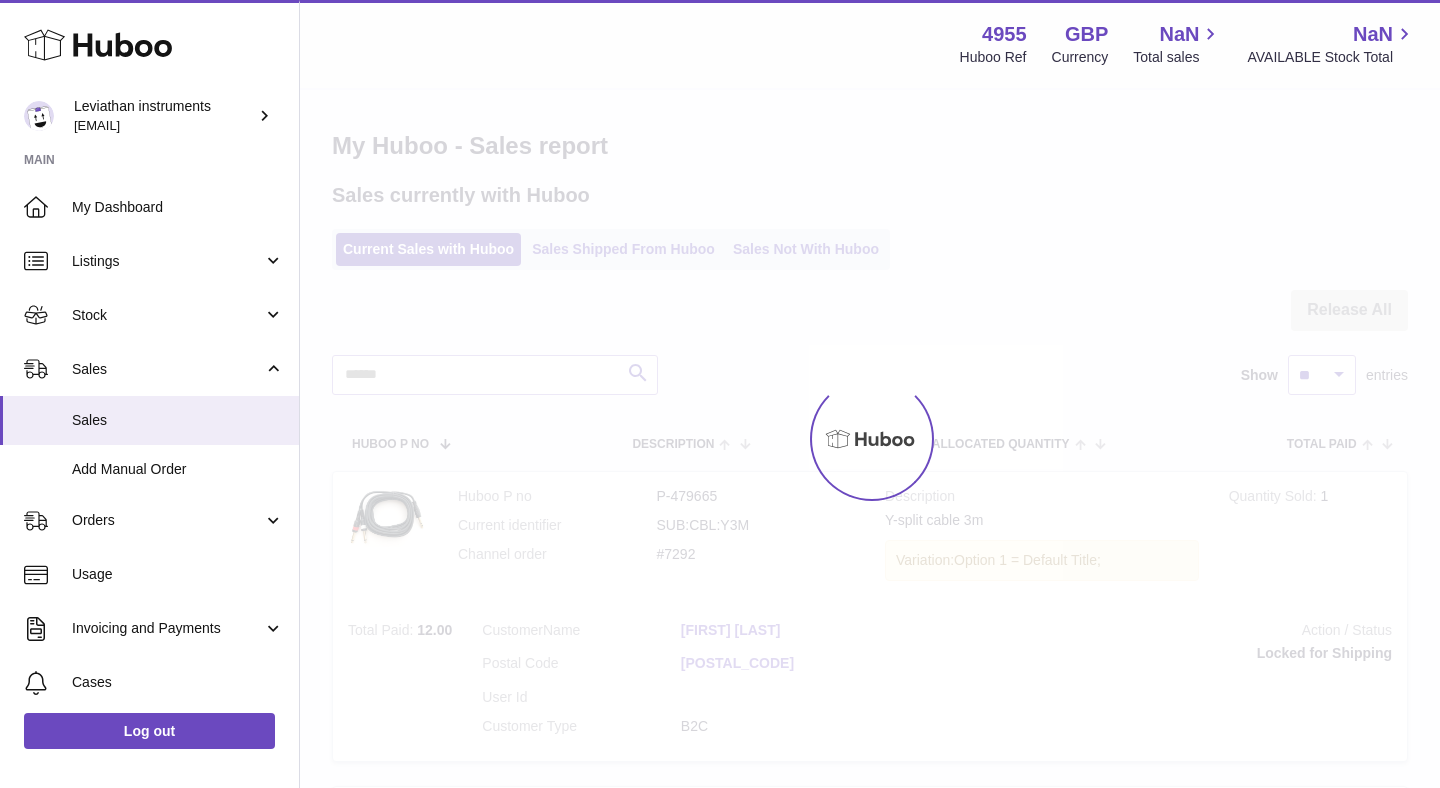 scroll, scrollTop: 0, scrollLeft: 0, axis: both 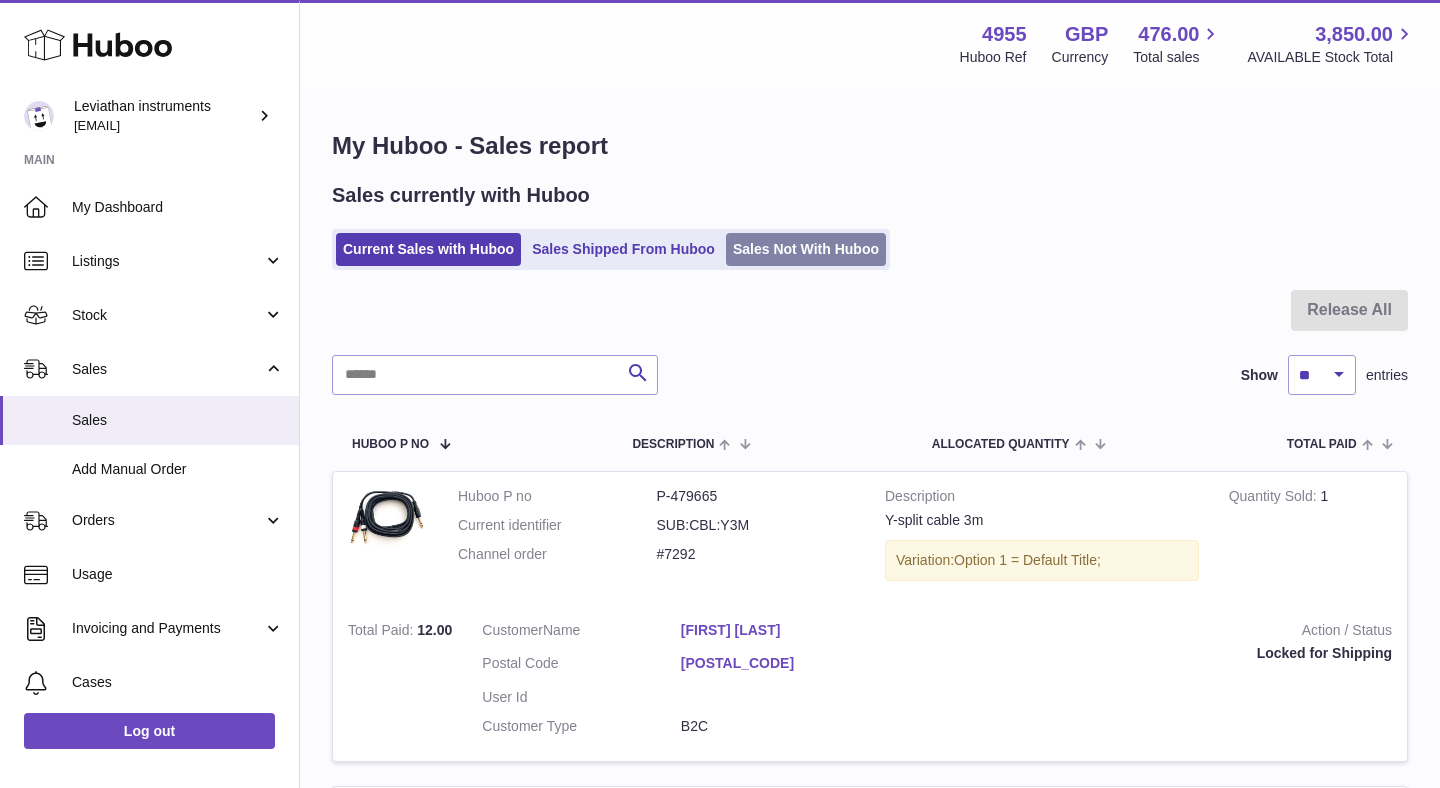click on "Sales Not With Huboo" at bounding box center [806, 249] 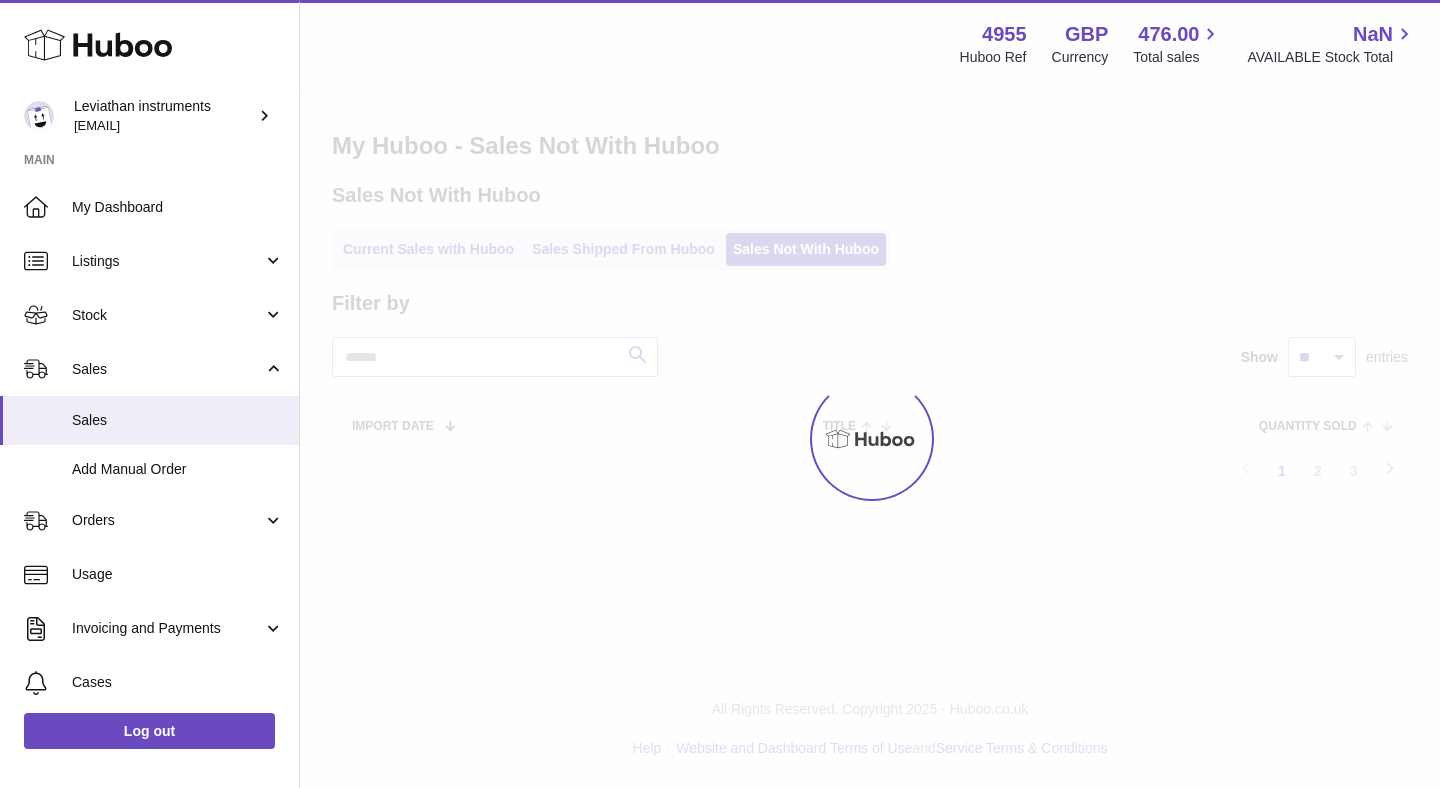 scroll, scrollTop: 0, scrollLeft: 0, axis: both 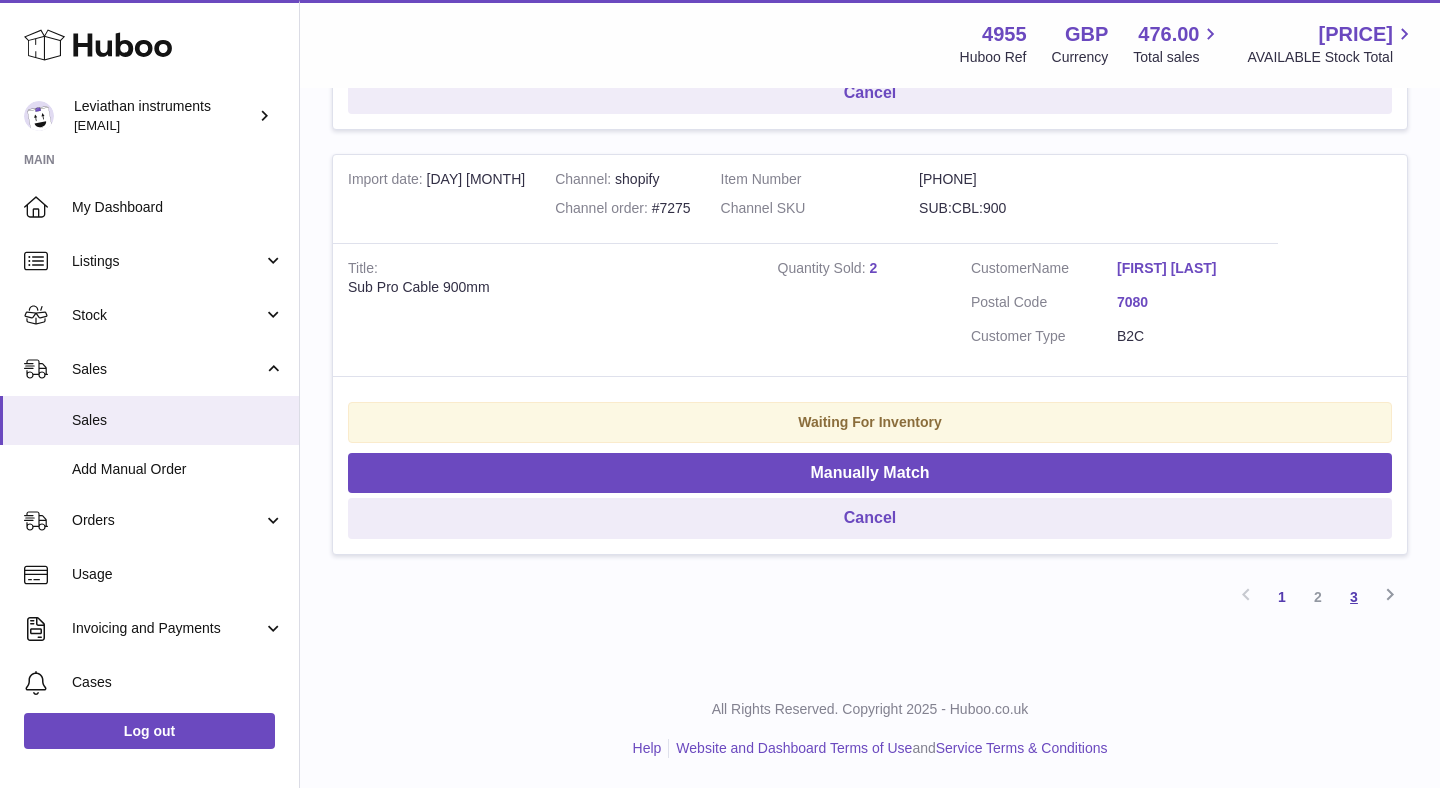 click on "3" at bounding box center [1354, 597] 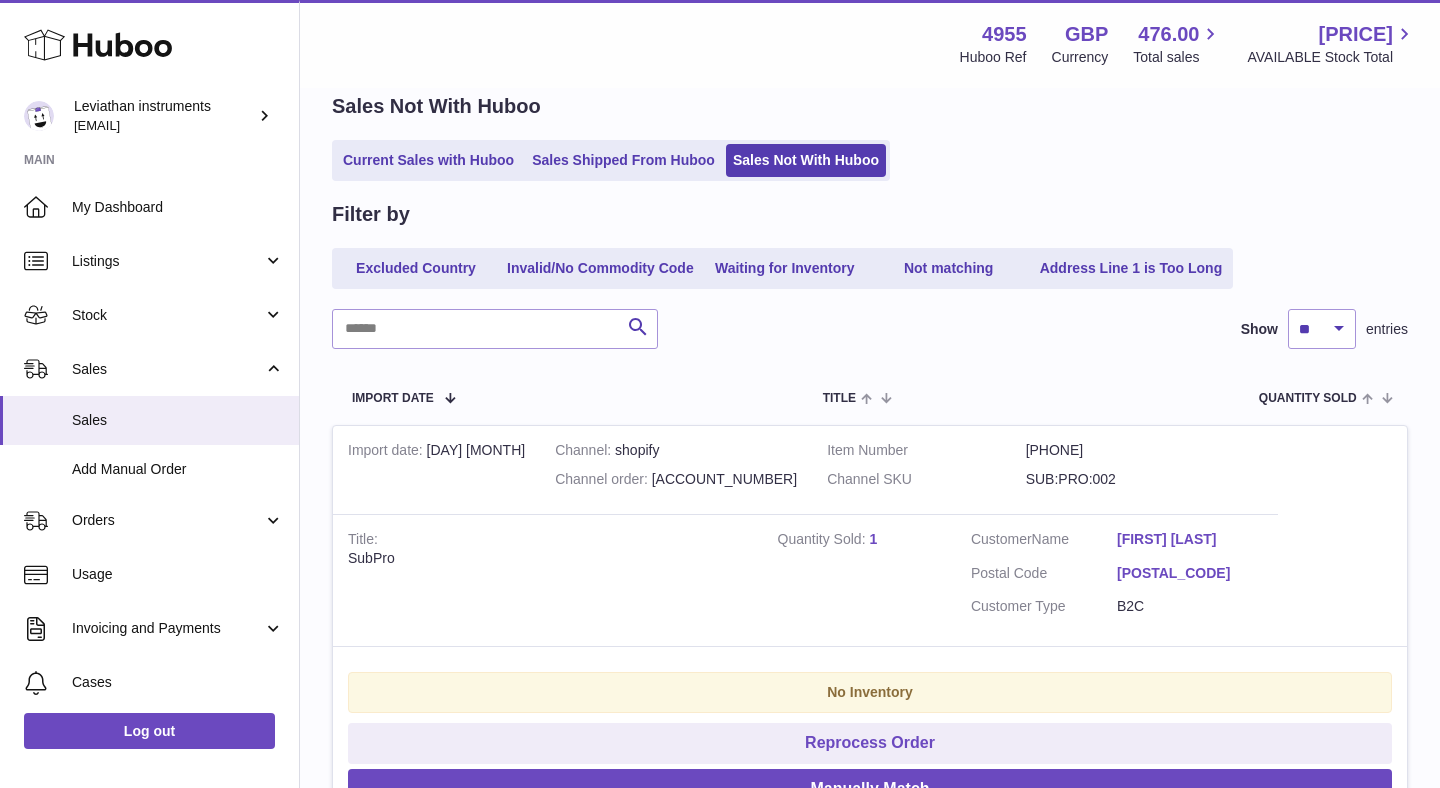 scroll, scrollTop: 0, scrollLeft: 0, axis: both 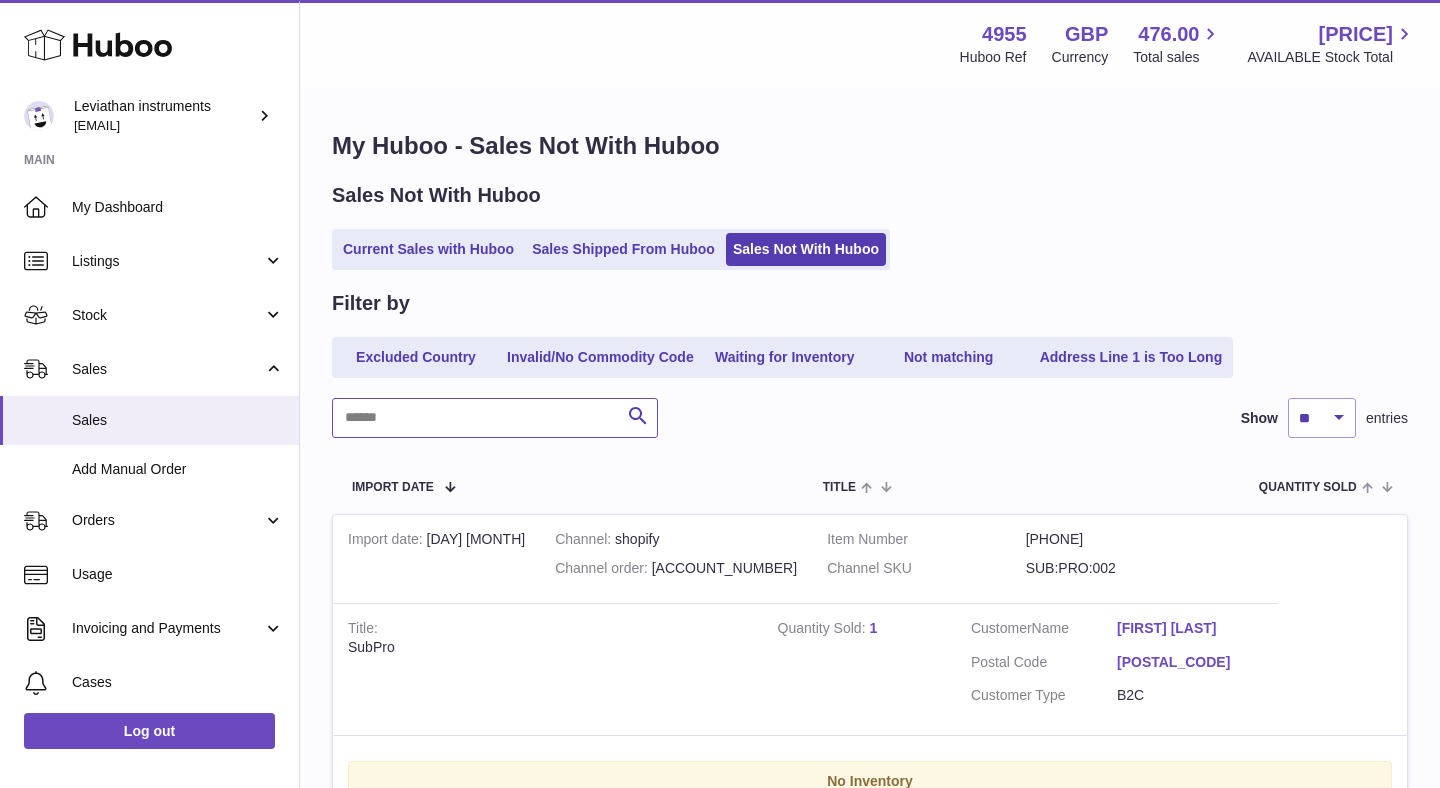 click at bounding box center (495, 418) 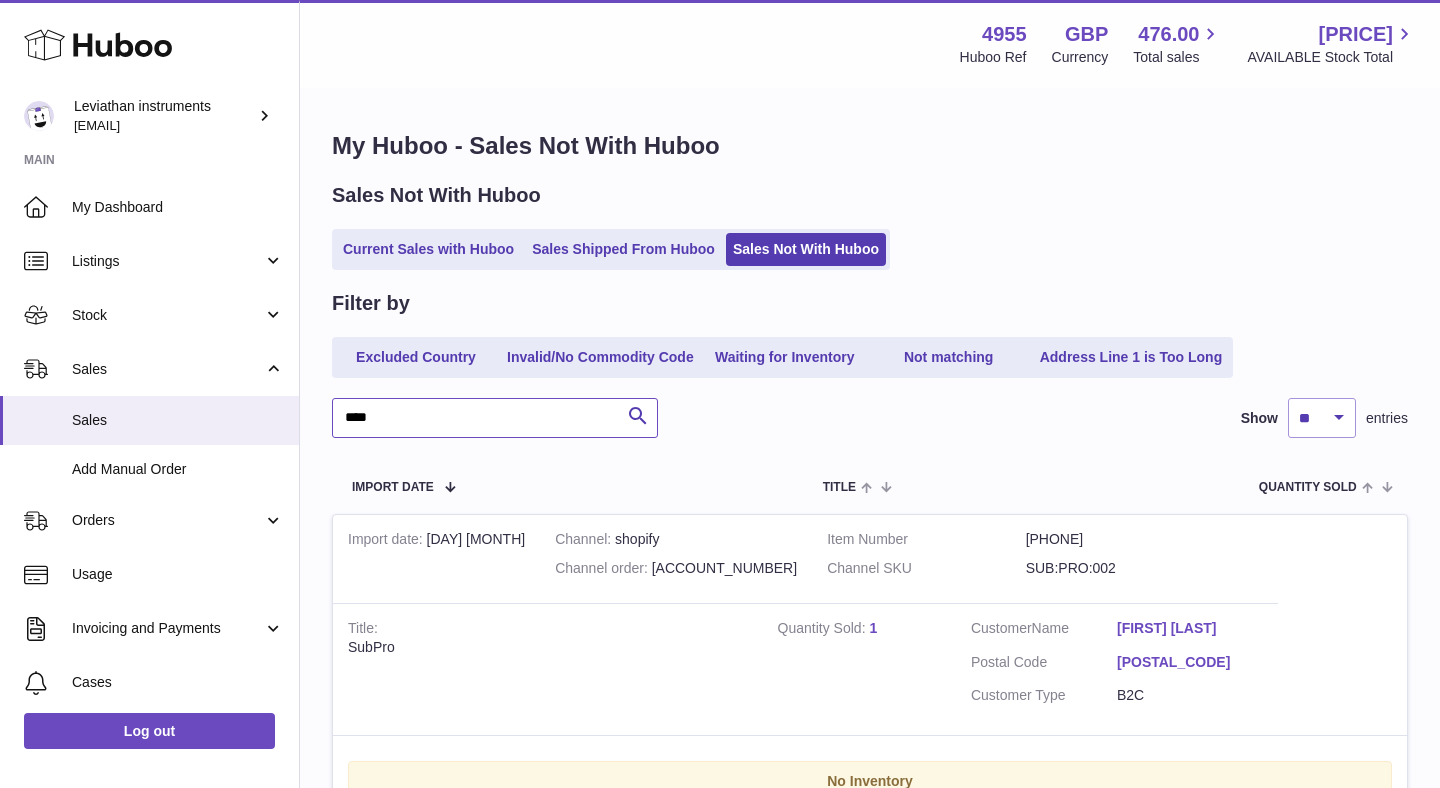 type on "****" 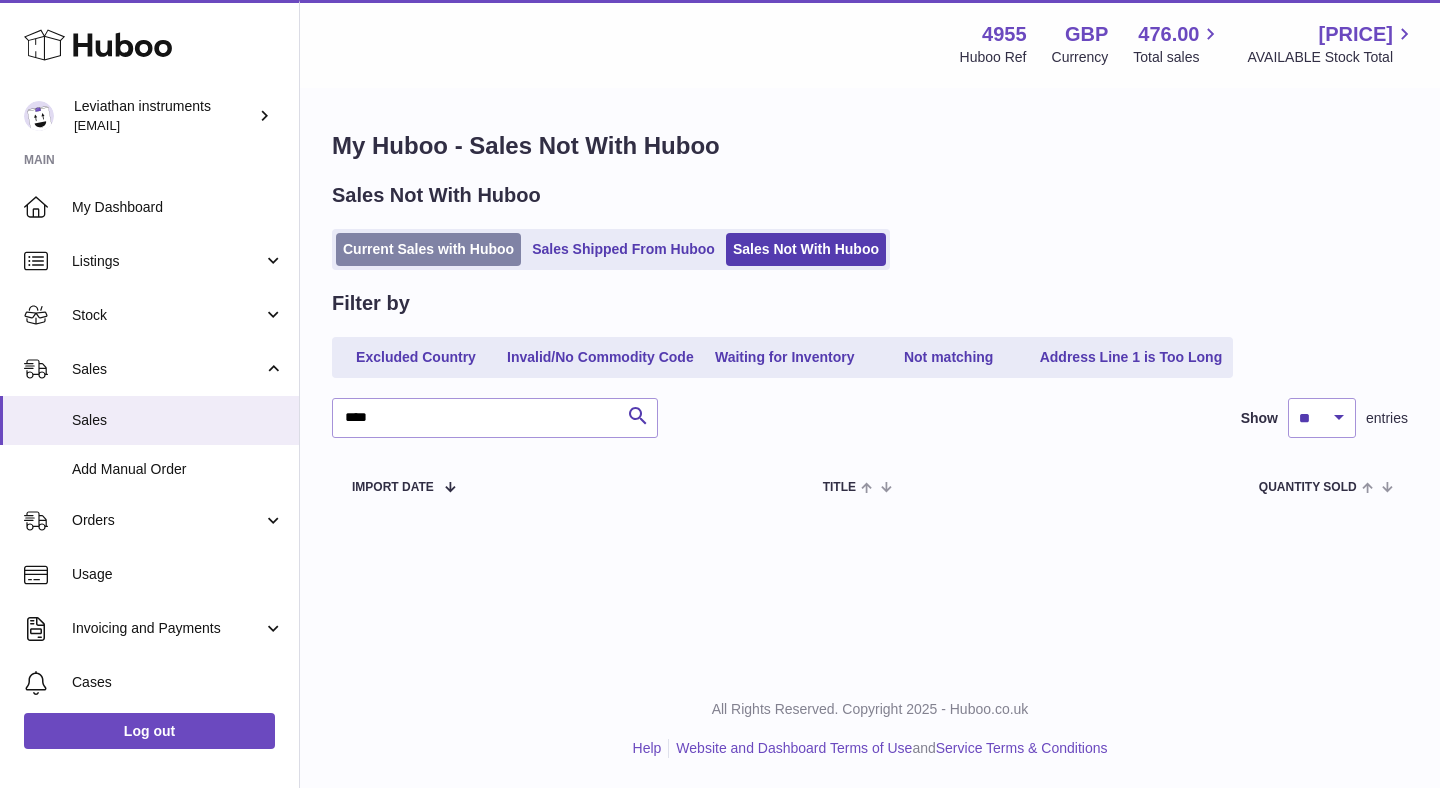 click on "Current Sales with Huboo" at bounding box center [428, 249] 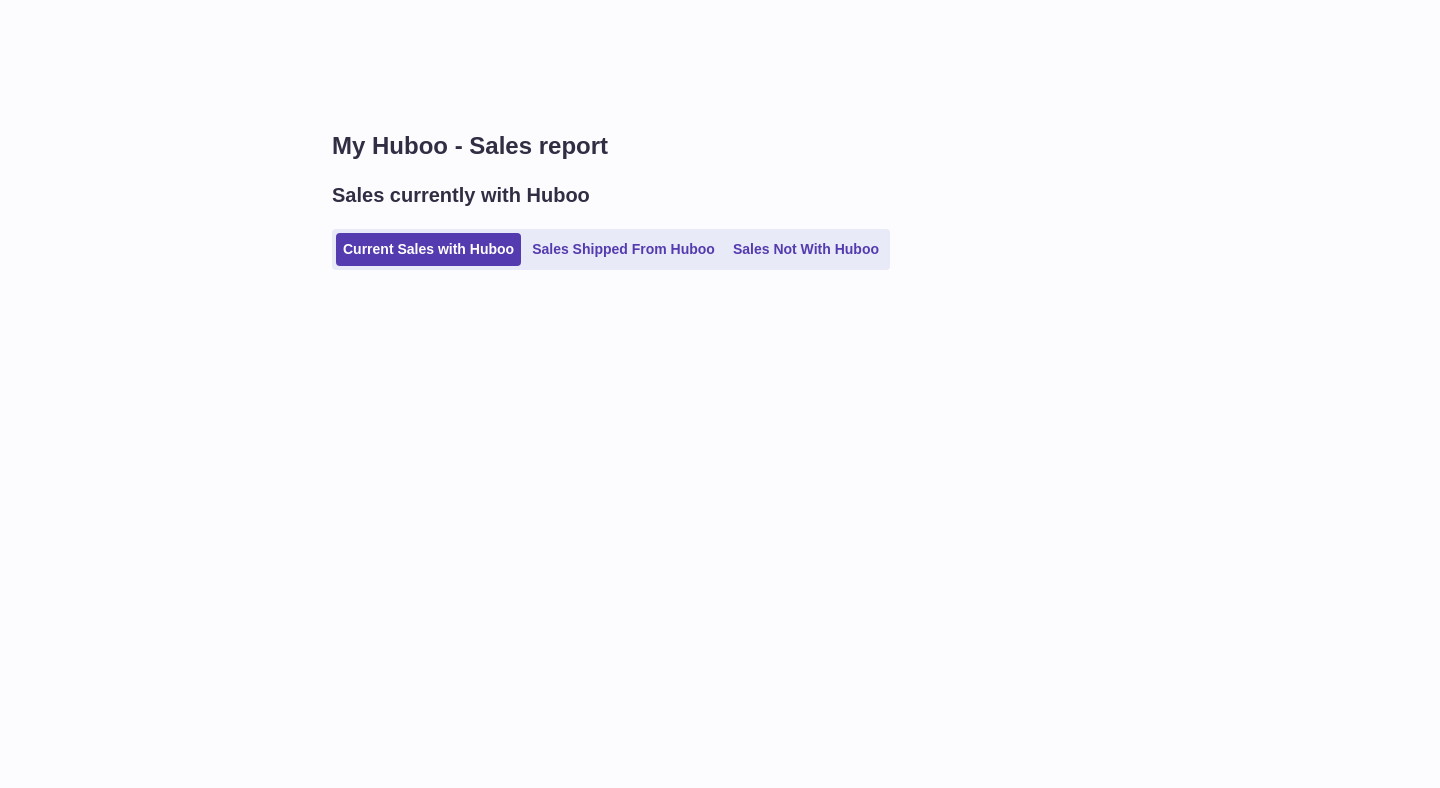 scroll, scrollTop: 0, scrollLeft: 0, axis: both 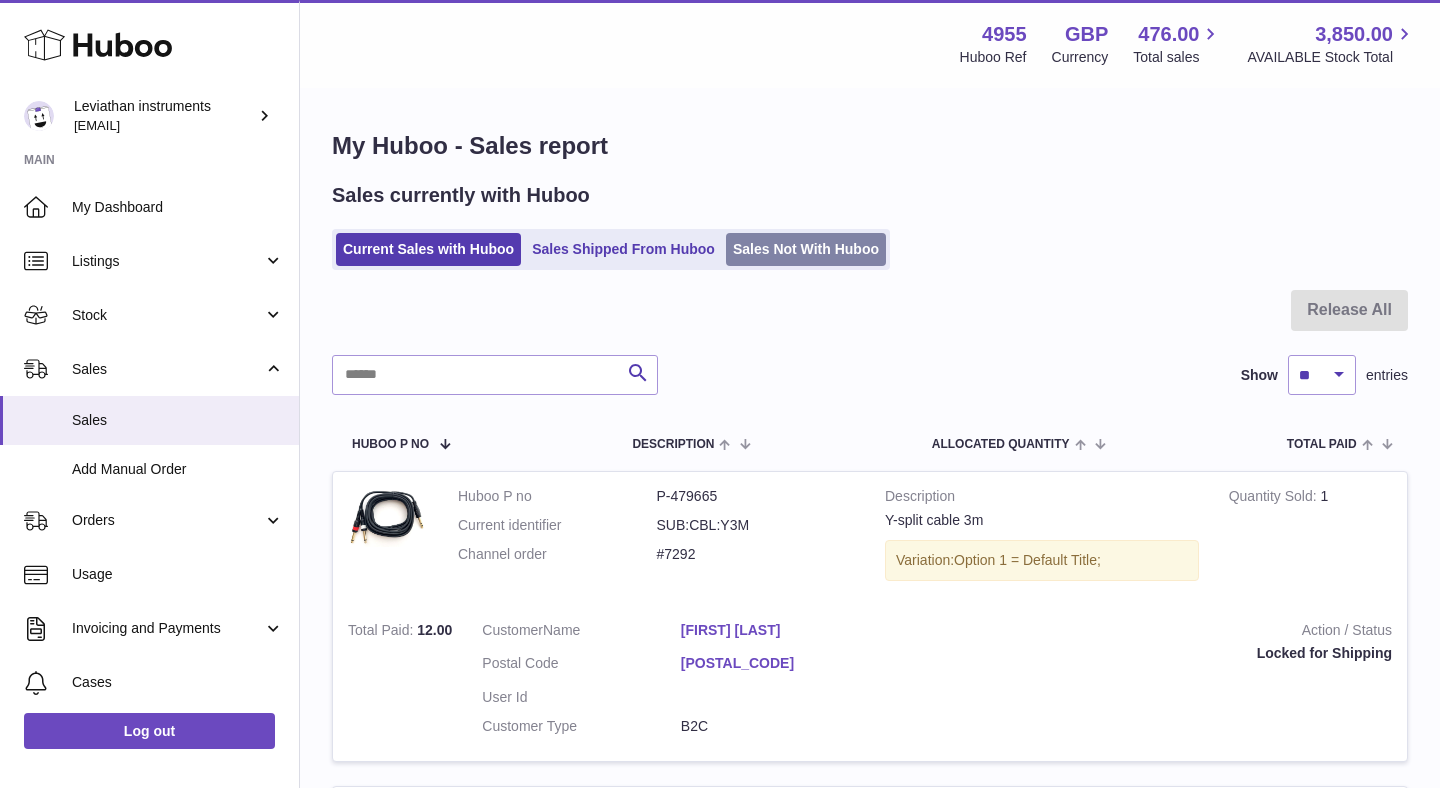 click on "Sales Not With Huboo" at bounding box center [806, 249] 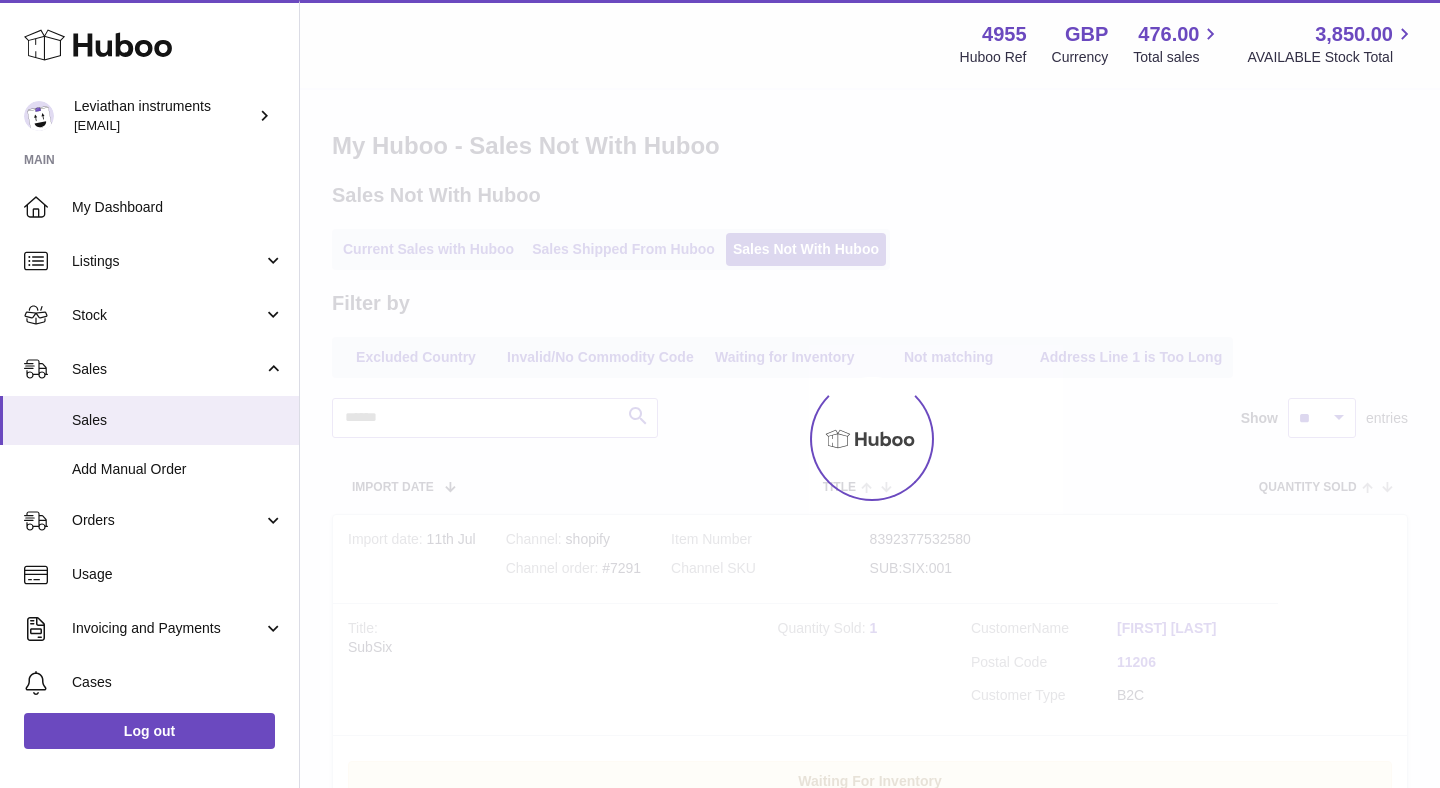 scroll, scrollTop: 0, scrollLeft: 0, axis: both 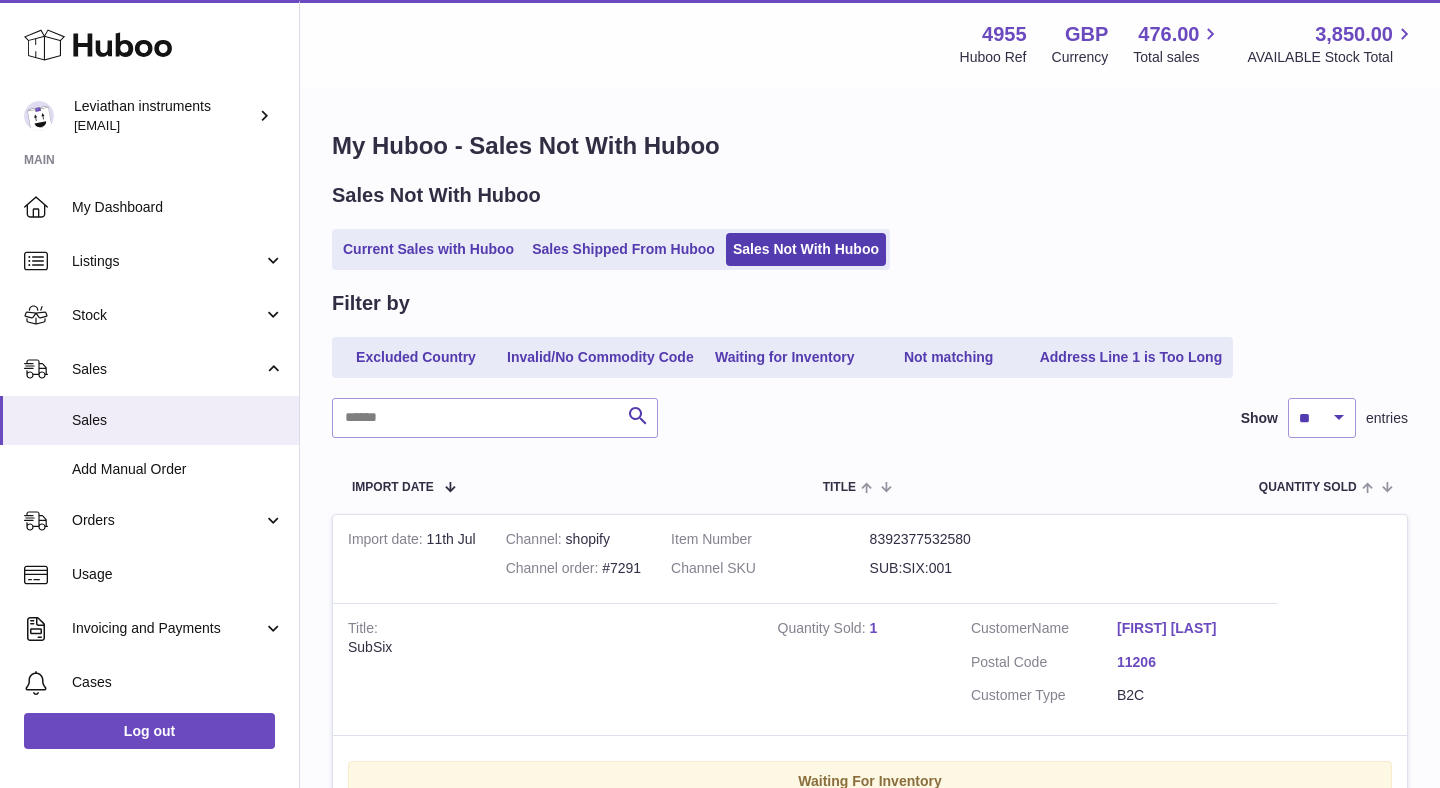 click on "Current Sales with Huboo
Sales Shipped From Huboo
Sales Not With Huboo" at bounding box center [870, 249] 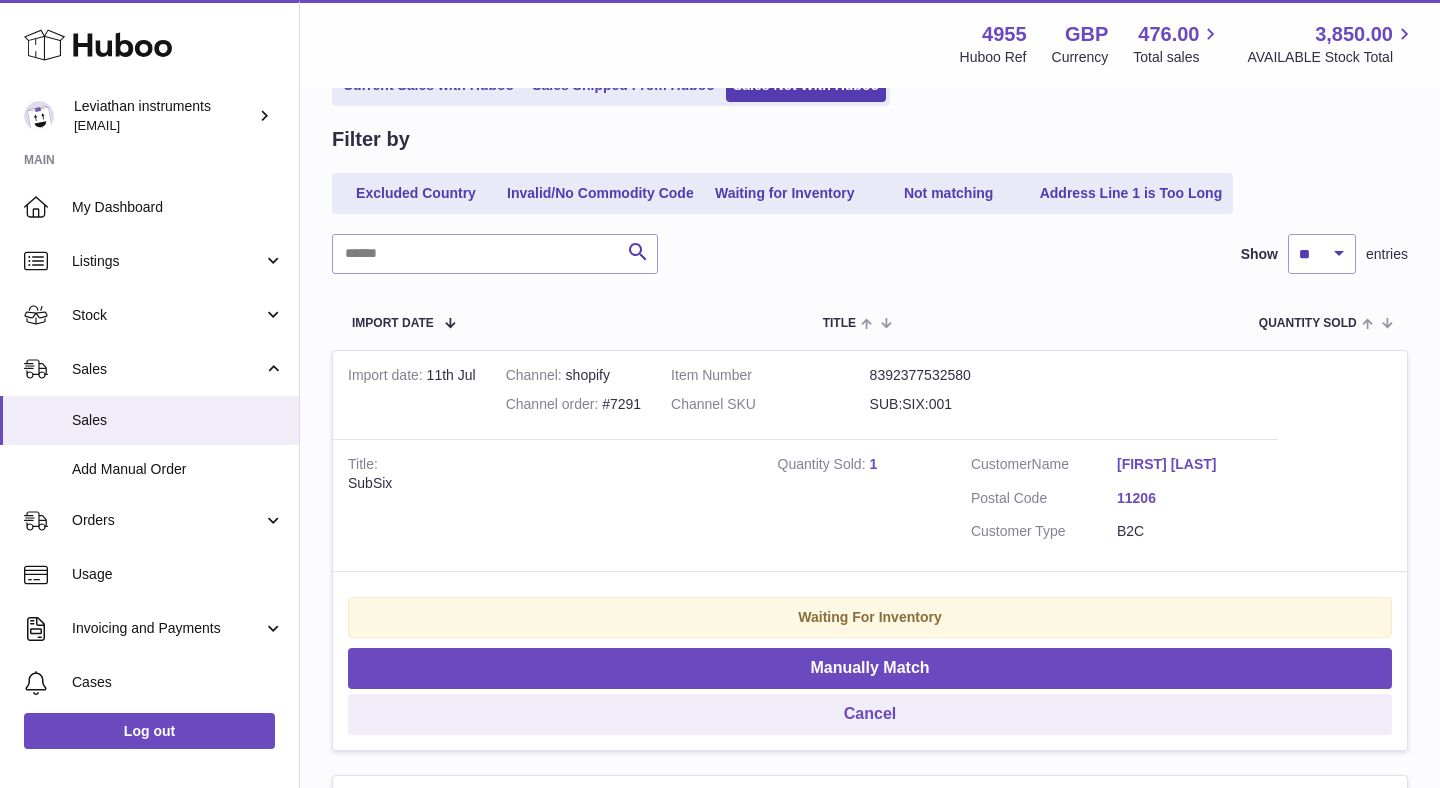 scroll, scrollTop: 0, scrollLeft: 0, axis: both 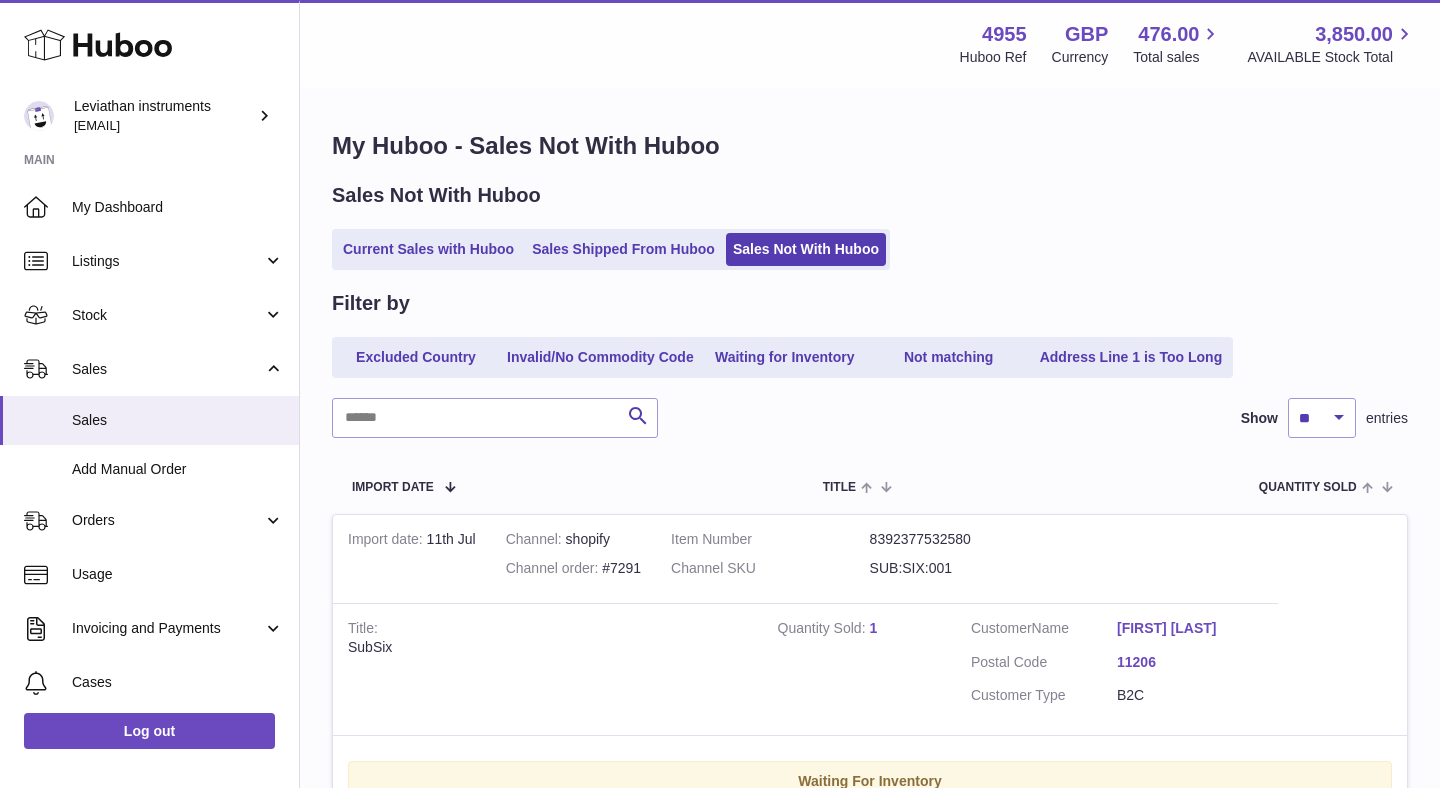 click on "My Huboo - Sales Not With Huboo   Sales Not With Huboo
Current Sales with Huboo
Sales Shipped From Huboo
Sales Not With Huboo
Filter by   Excluded Country Invalid/No Commodity Code Waiting for Inventory Not matching Address Line 1 is Too Long       Search
Show
** ** ** ***
entries
Import date
Channel
Item Number / Channel SKU
Title       Quantity Sold
Customer
Action / Status
Import date 11th Jul
Channel shopify
Channel order #7291
Item Number   8392377532580   Channel SKU   SUB:SIX:001       Title   SubSix     Quantity Sold
1
Customer  Name   [FIRST] [LAST]   Postal Code   [POSTAL_CODE]   Customer Type   B2C" at bounding box center [870, 2481] 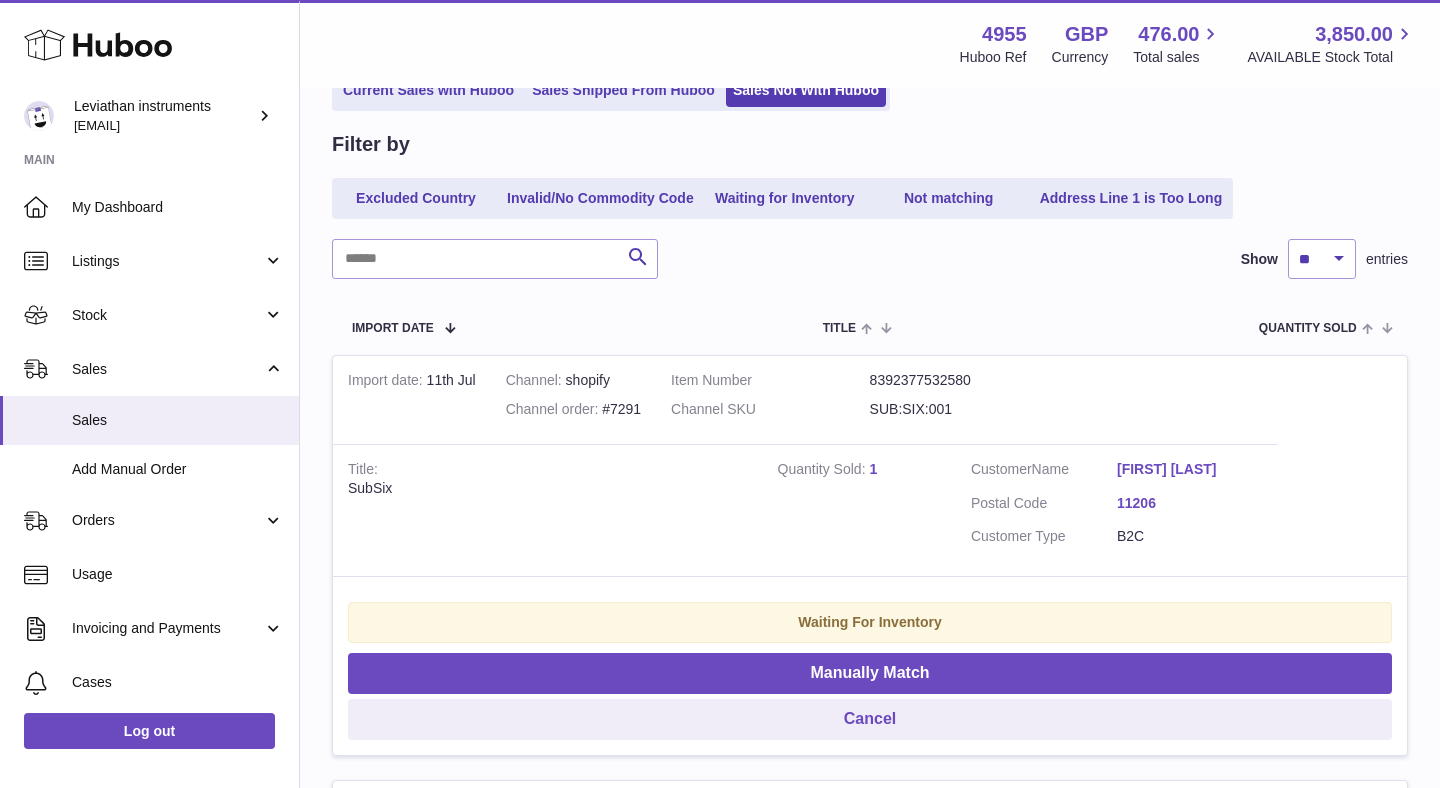 scroll, scrollTop: 0, scrollLeft: 0, axis: both 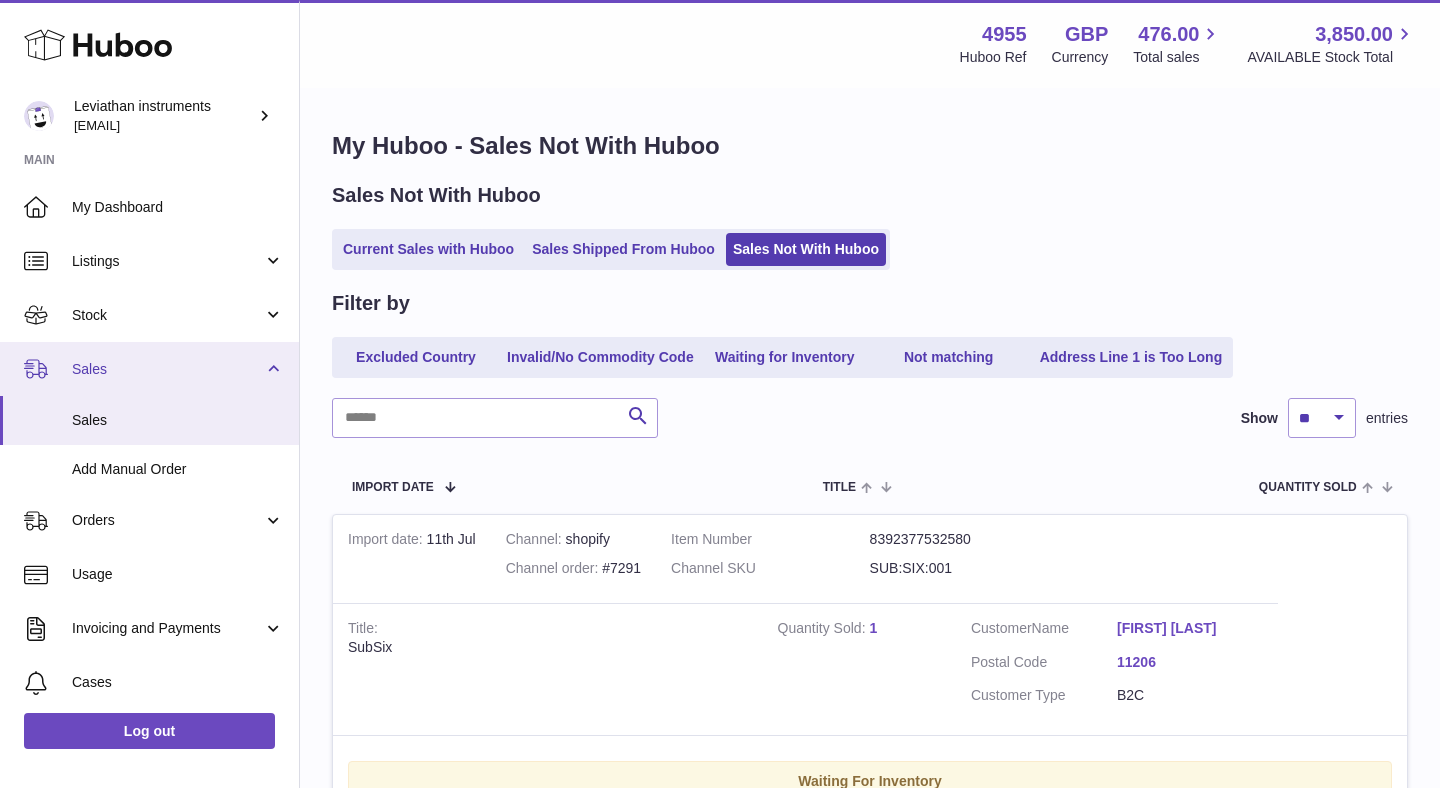 click on "Sales" at bounding box center [167, 369] 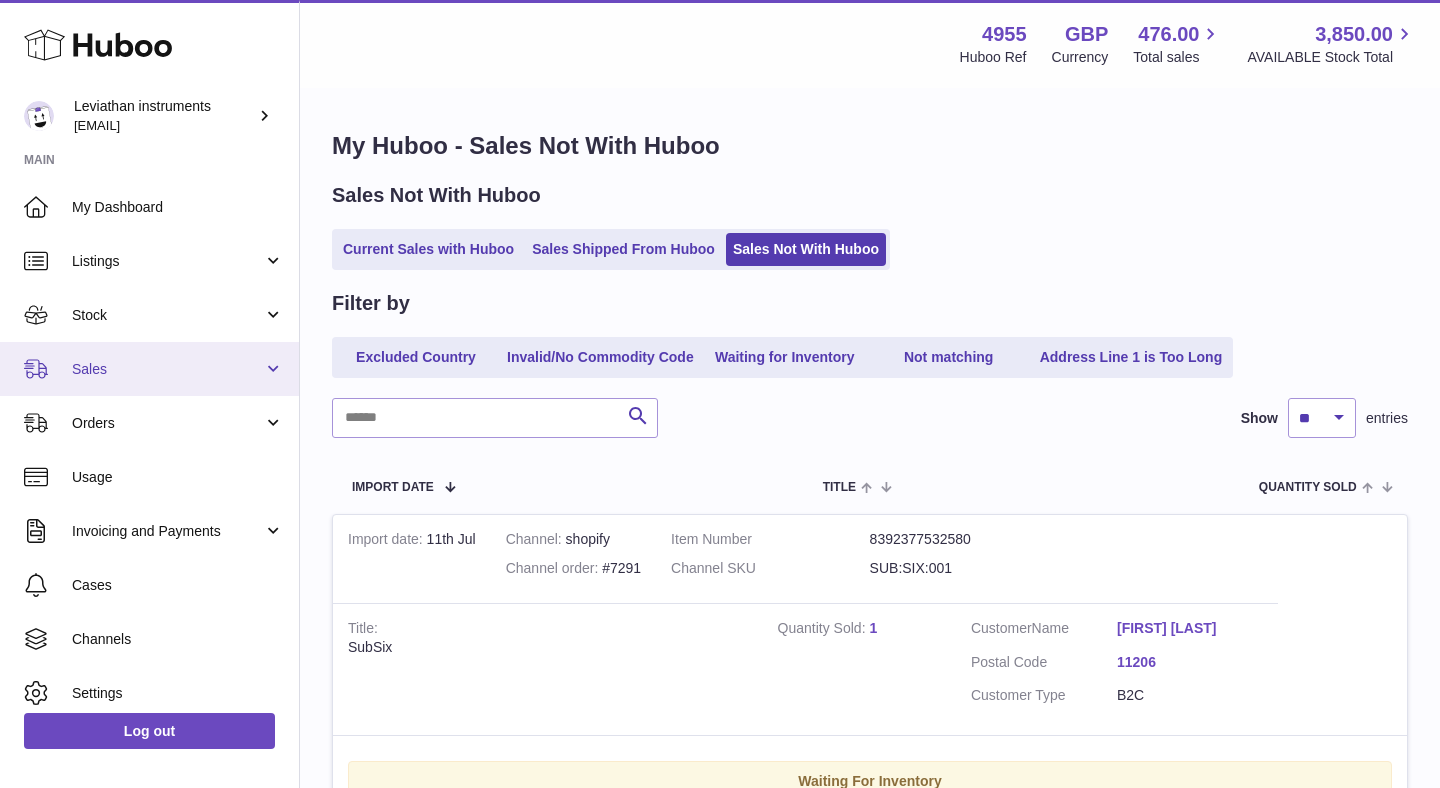 click on "Sales" at bounding box center [167, 369] 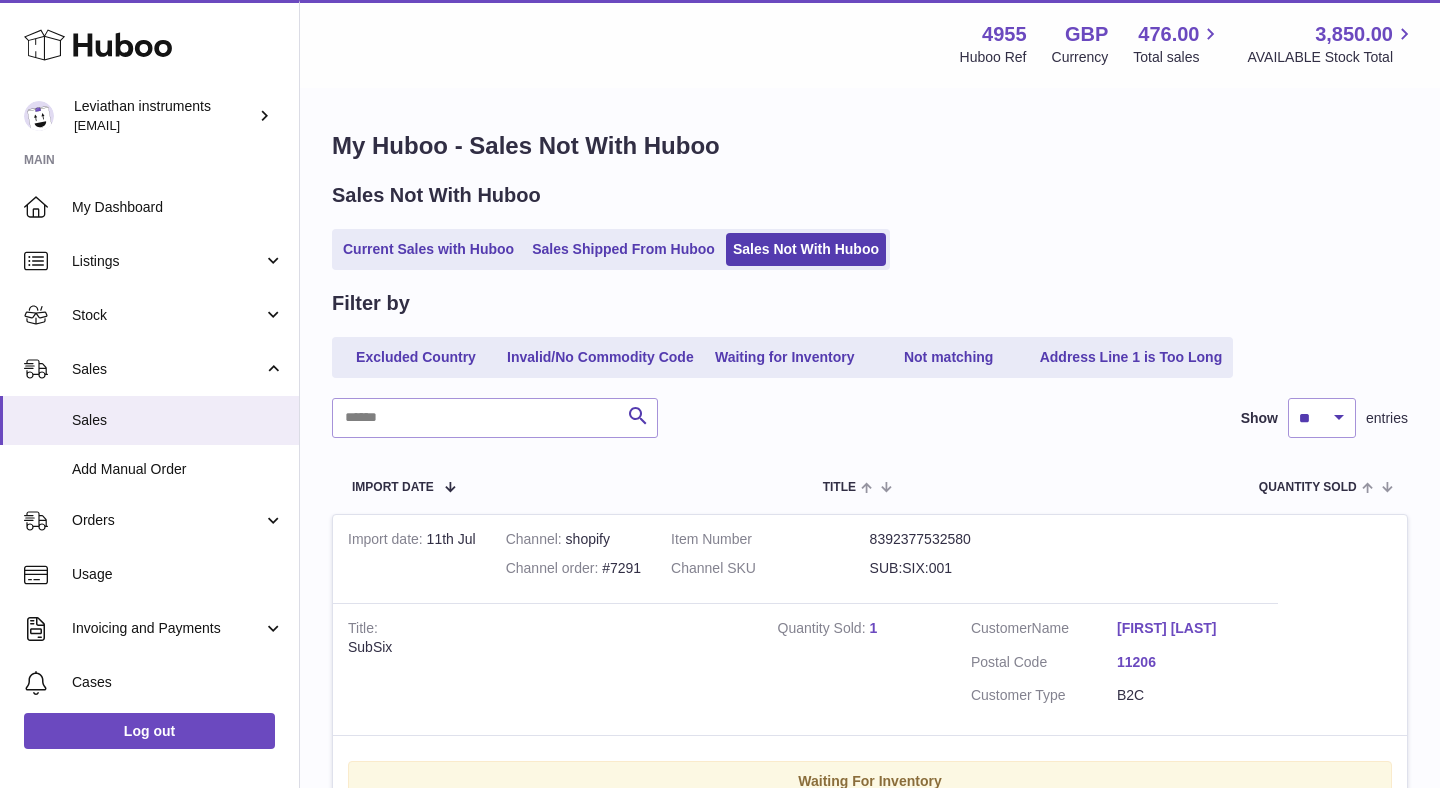 click on "Filter by" at bounding box center (870, 303) 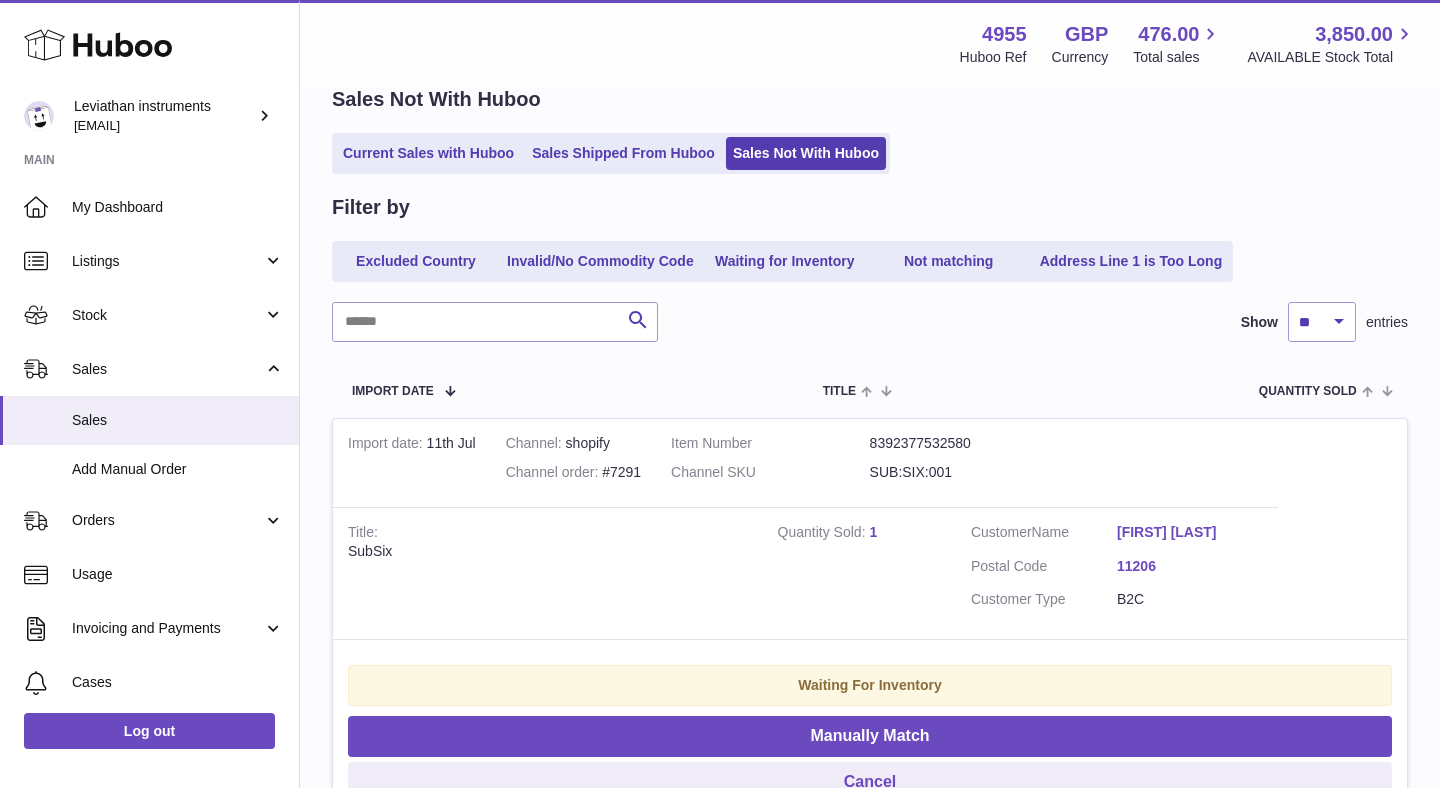scroll, scrollTop: 437, scrollLeft: 0, axis: vertical 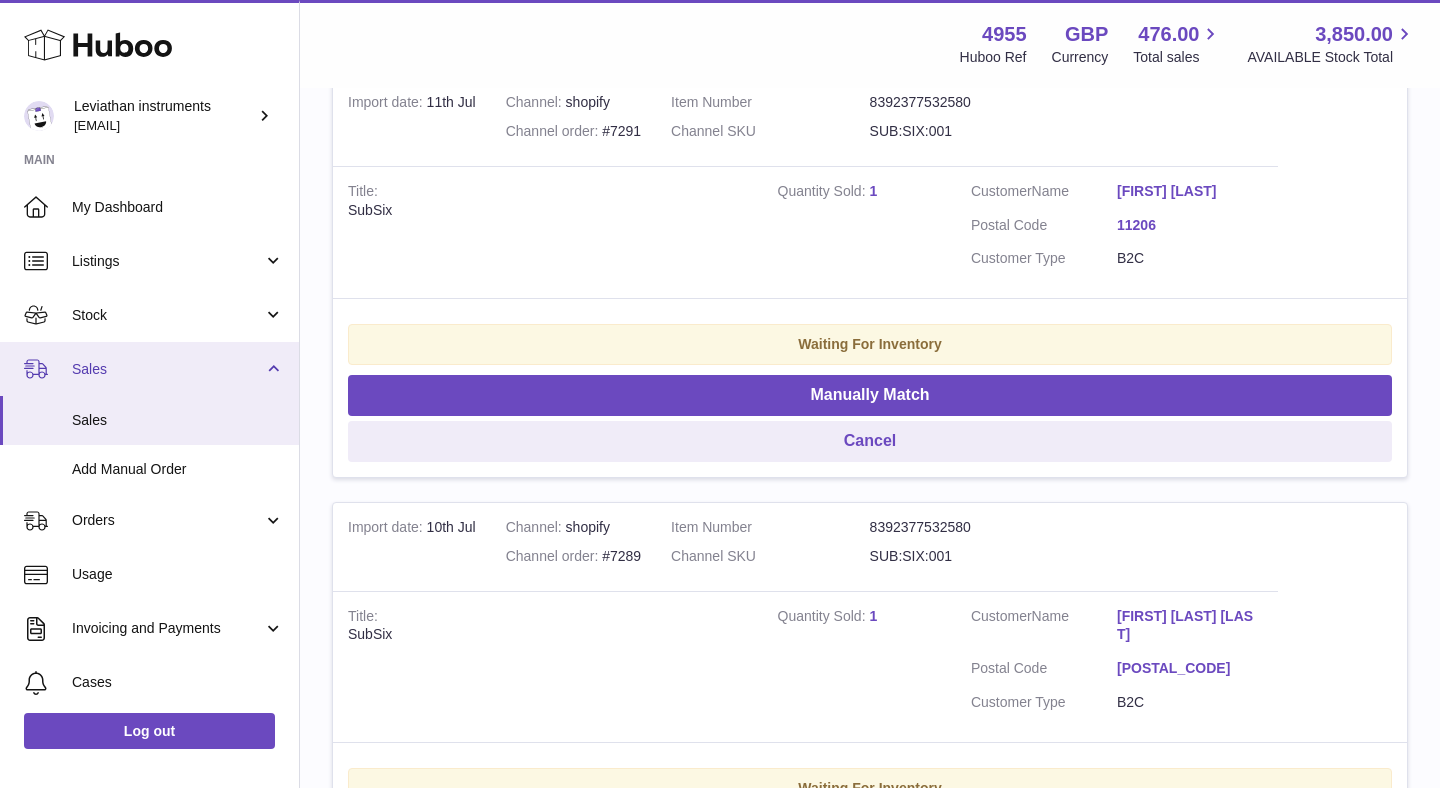 click on "Sales" at bounding box center (167, 369) 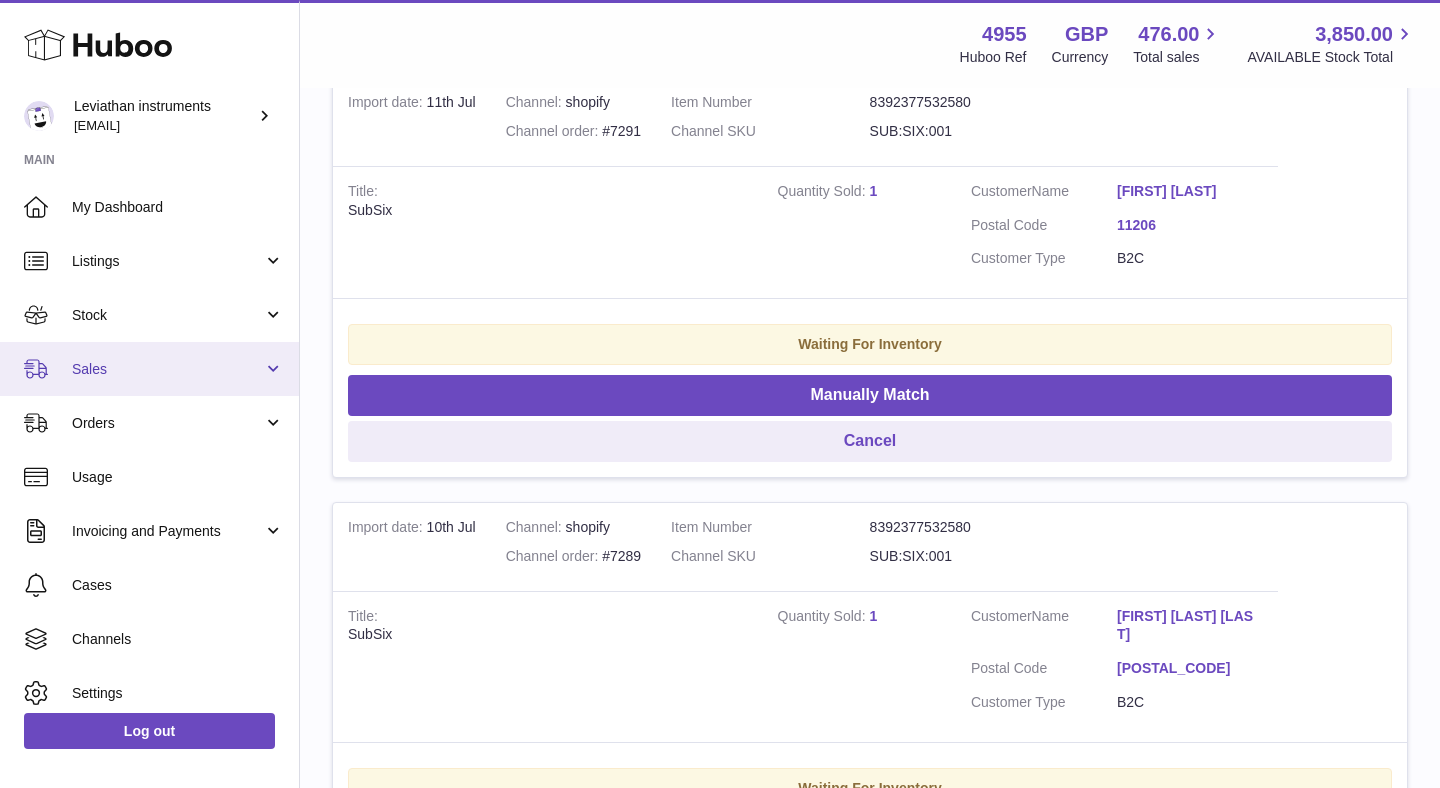 click on "Sales" at bounding box center [167, 369] 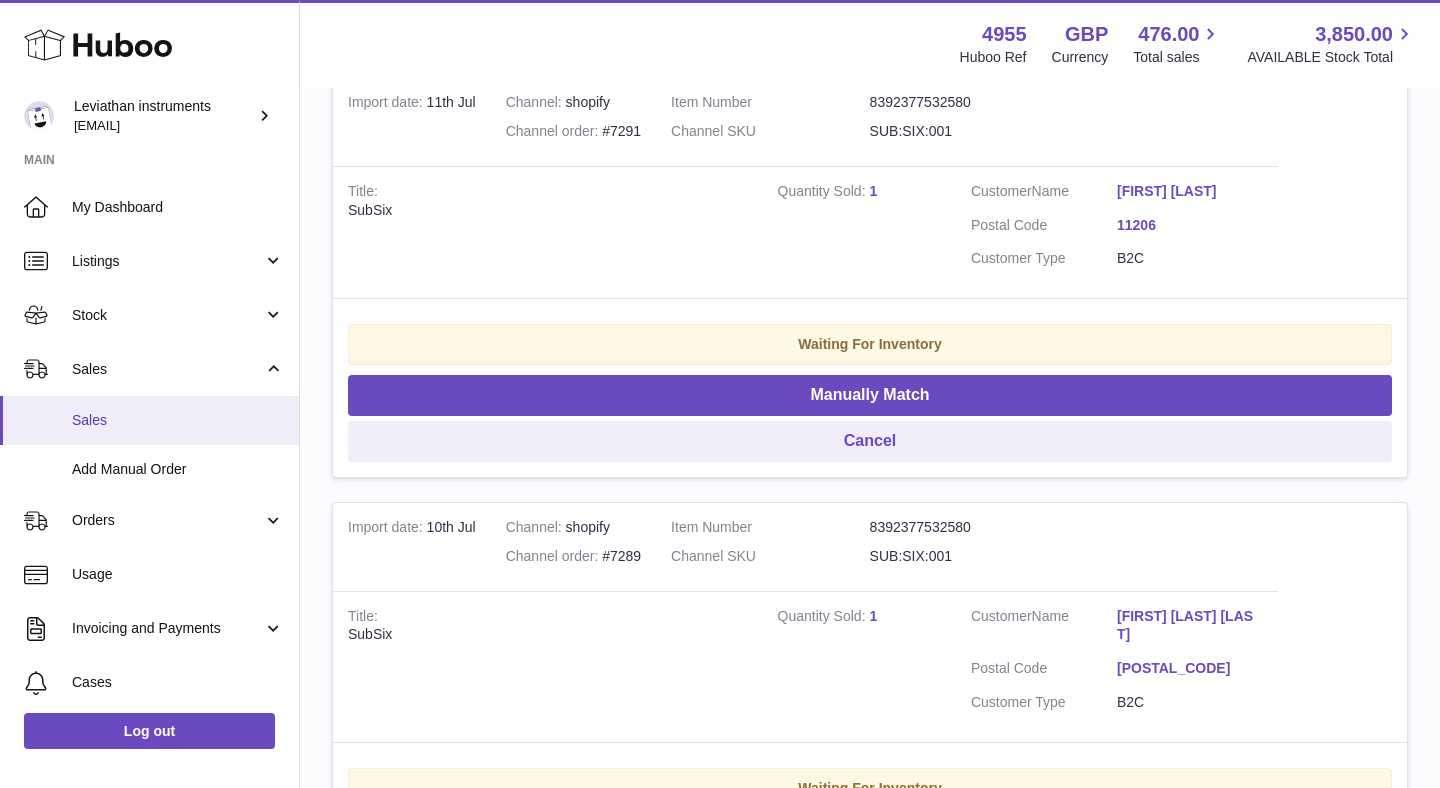 click on "Sales" at bounding box center (178, 420) 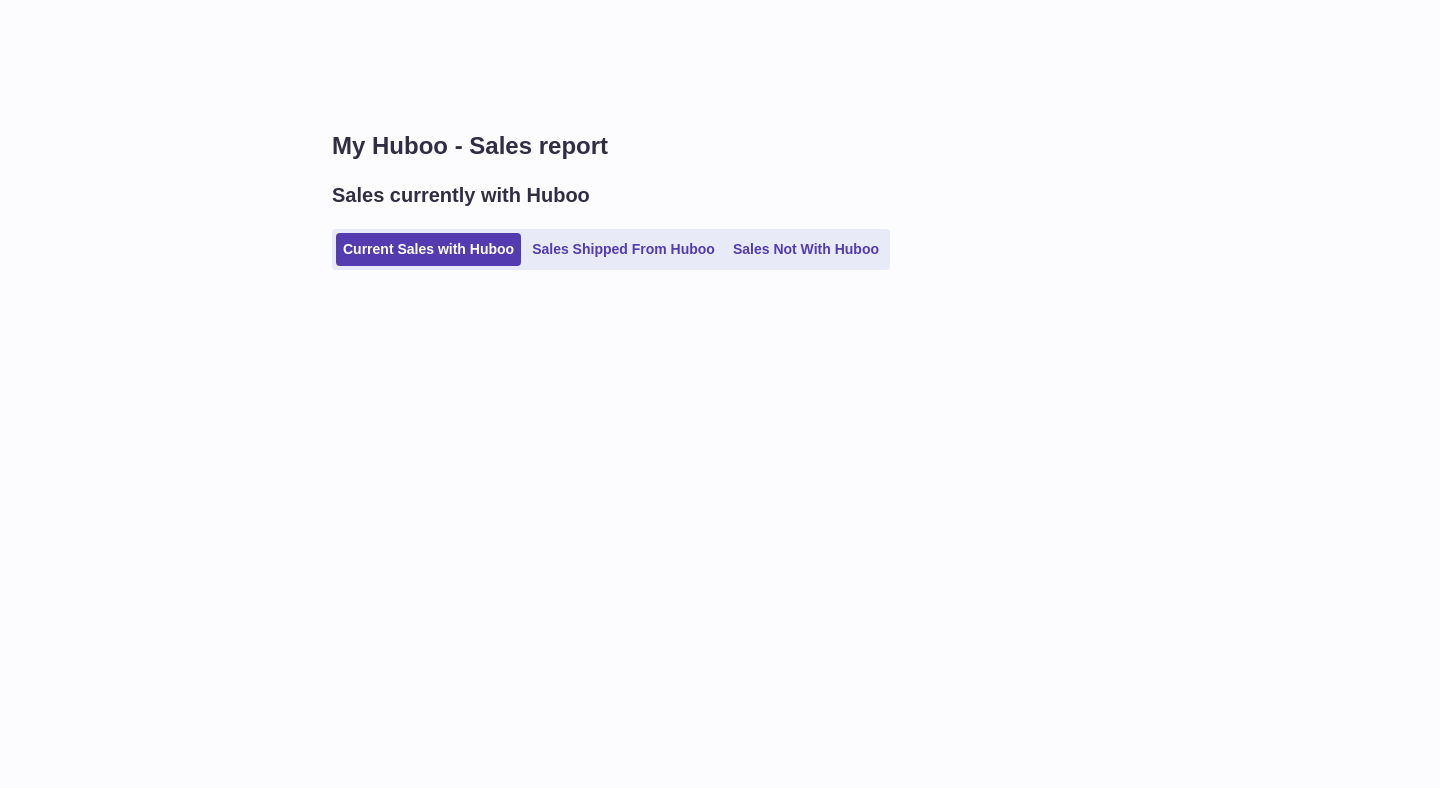 scroll, scrollTop: 0, scrollLeft: 0, axis: both 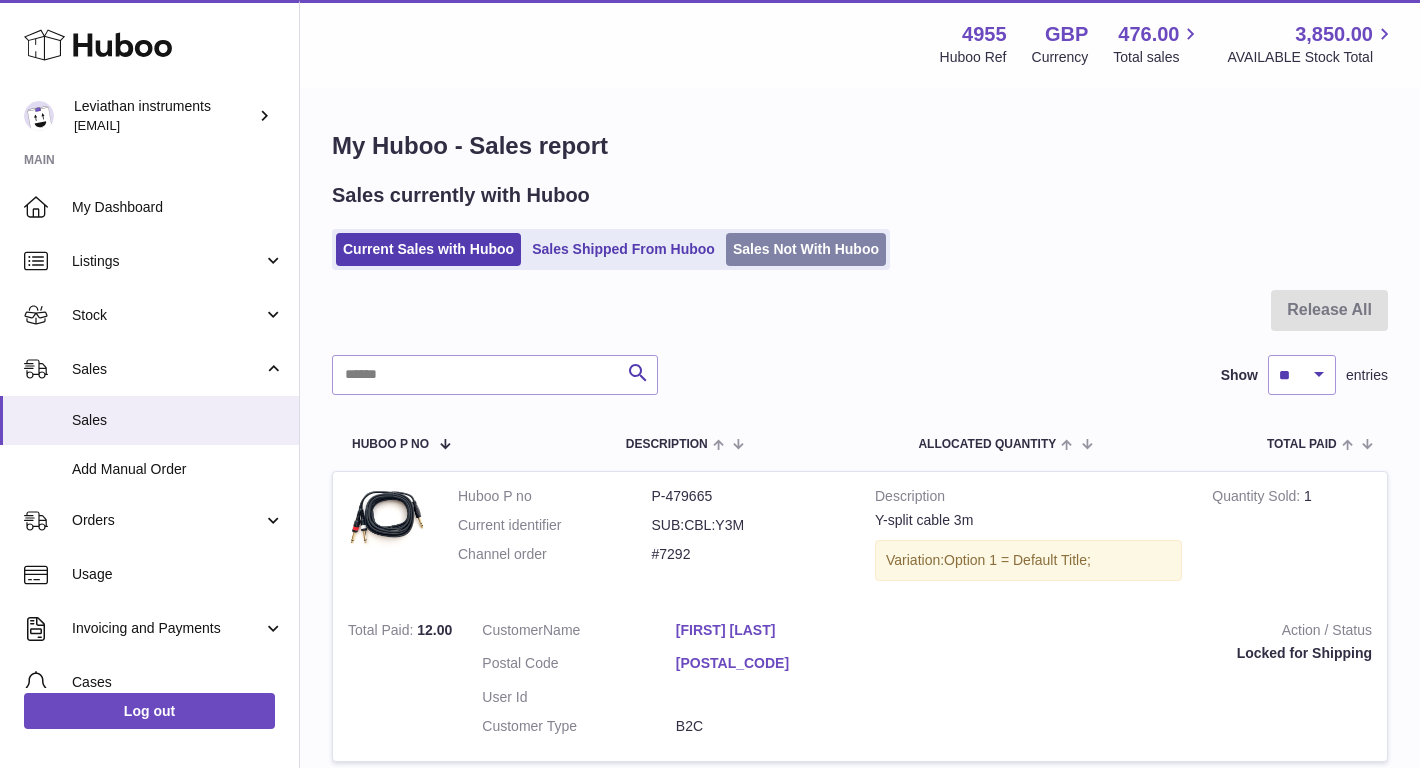 click on "Sales Not With Huboo" at bounding box center (806, 249) 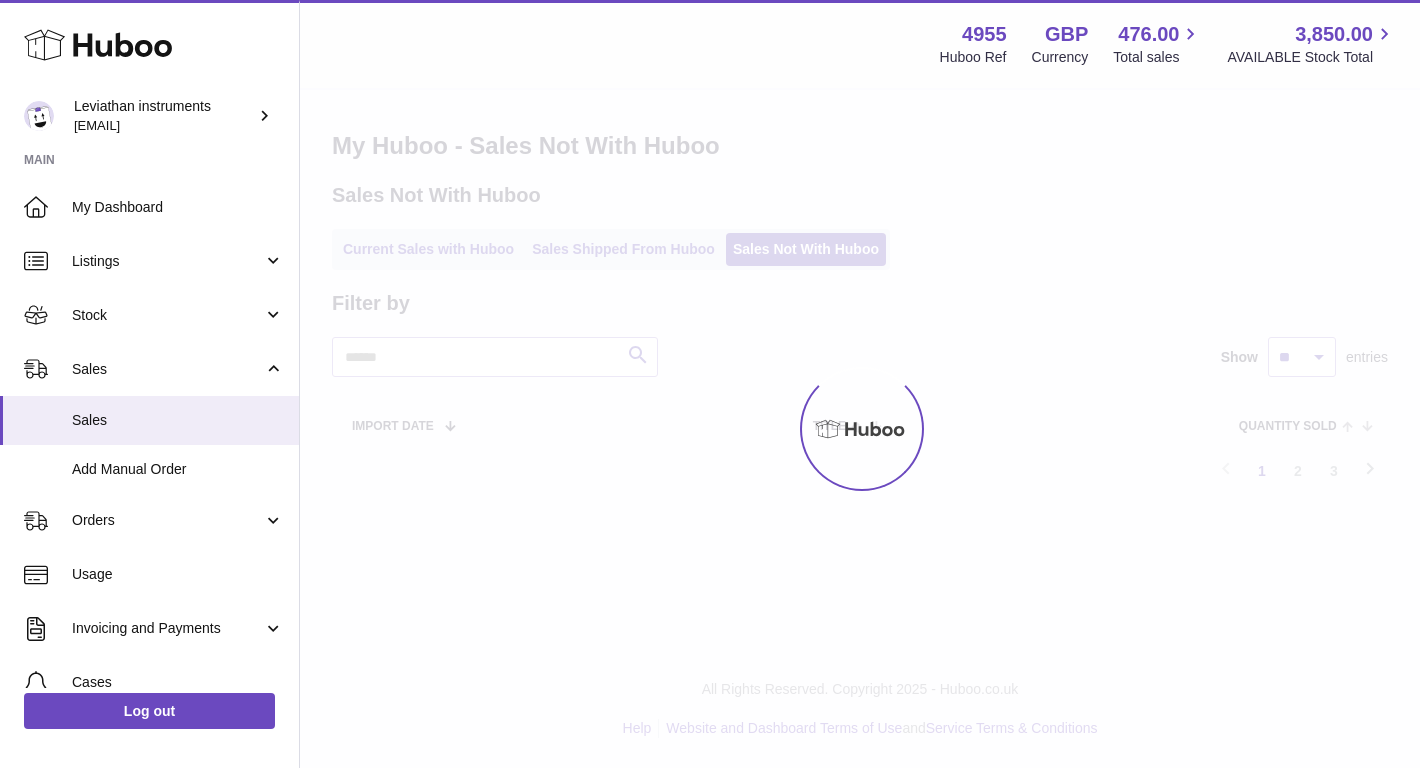 scroll, scrollTop: 0, scrollLeft: 0, axis: both 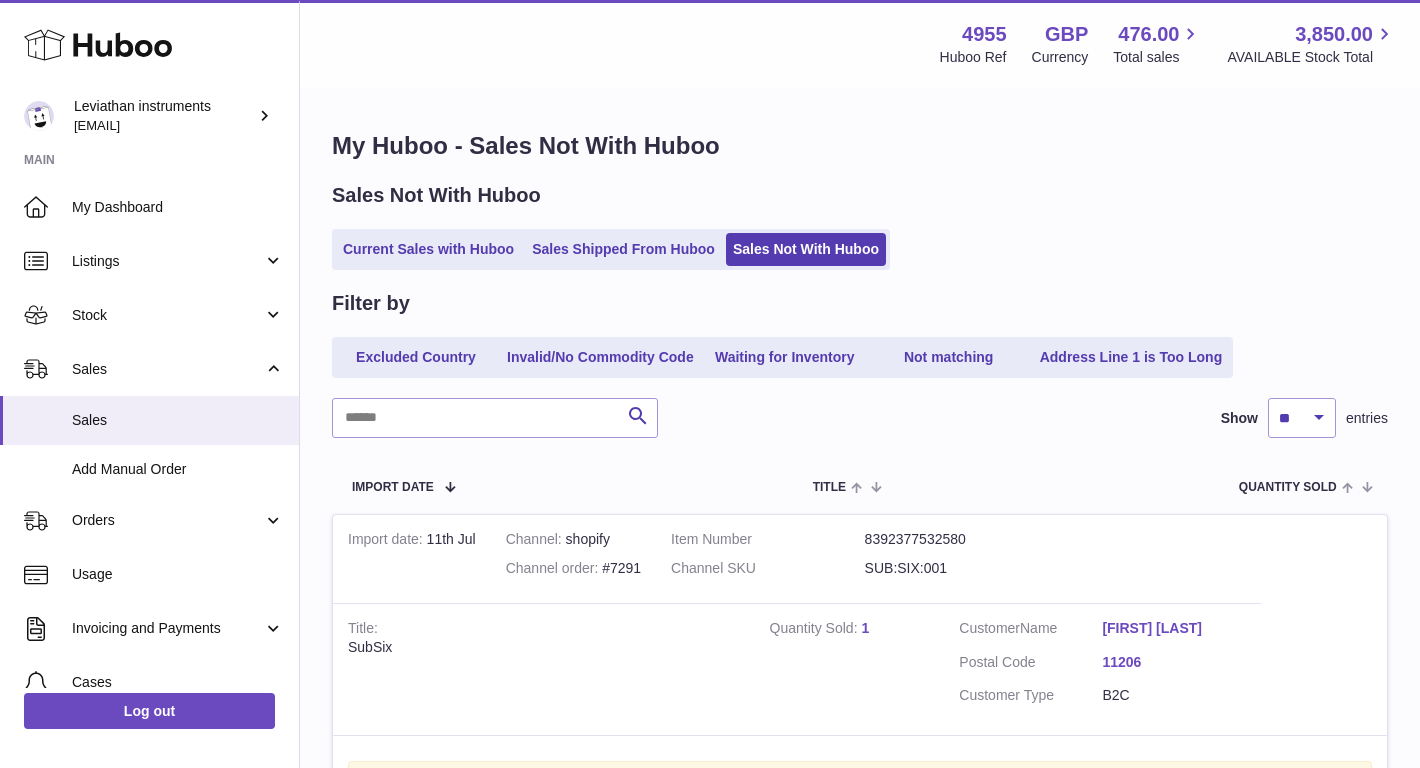 click on "My Huboo - Sales Not With Huboo   Sales Not With Huboo
Current Sales with Huboo
Sales Shipped From Huboo
Sales Not With Huboo
Filter by   Excluded Country Invalid/No Commodity Code Waiting for Inventory Not matching Address Line 1 is Too Long       Search
Show
** ** ** ***
entries
Import date
Channel
Item Number / Channel SKU
Title       Quantity Sold
Customer
Action / Status
Import date 11th Jul
Channel shopify
Channel order #7291
Item Number   8392377532580   Channel SKU   SUB:SIX:001       Title   SubSix     Quantity Sold
1
Customer  Name   Douglas Schadt   Postal Code   11206   Customer Type   B2C" at bounding box center [860, 2481] 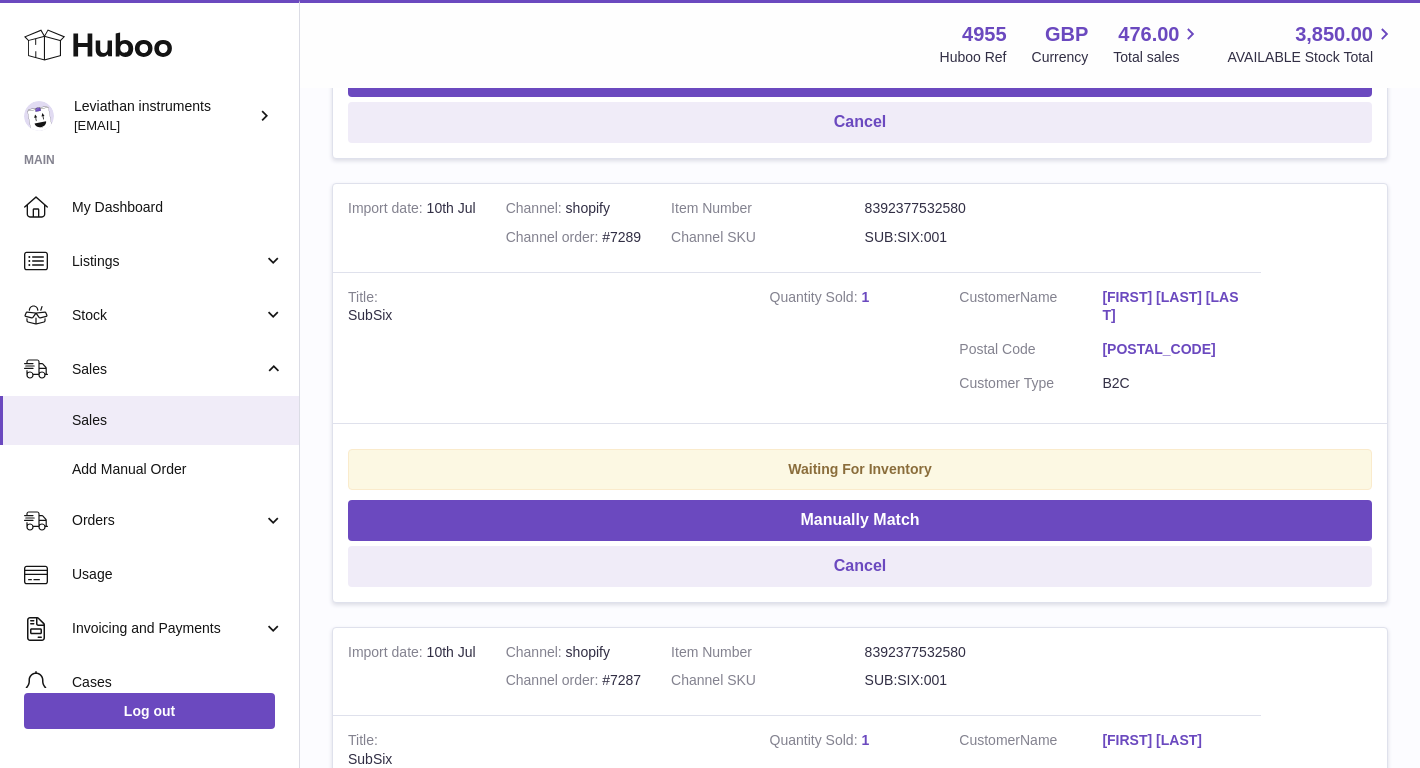 scroll, scrollTop: 0, scrollLeft: 0, axis: both 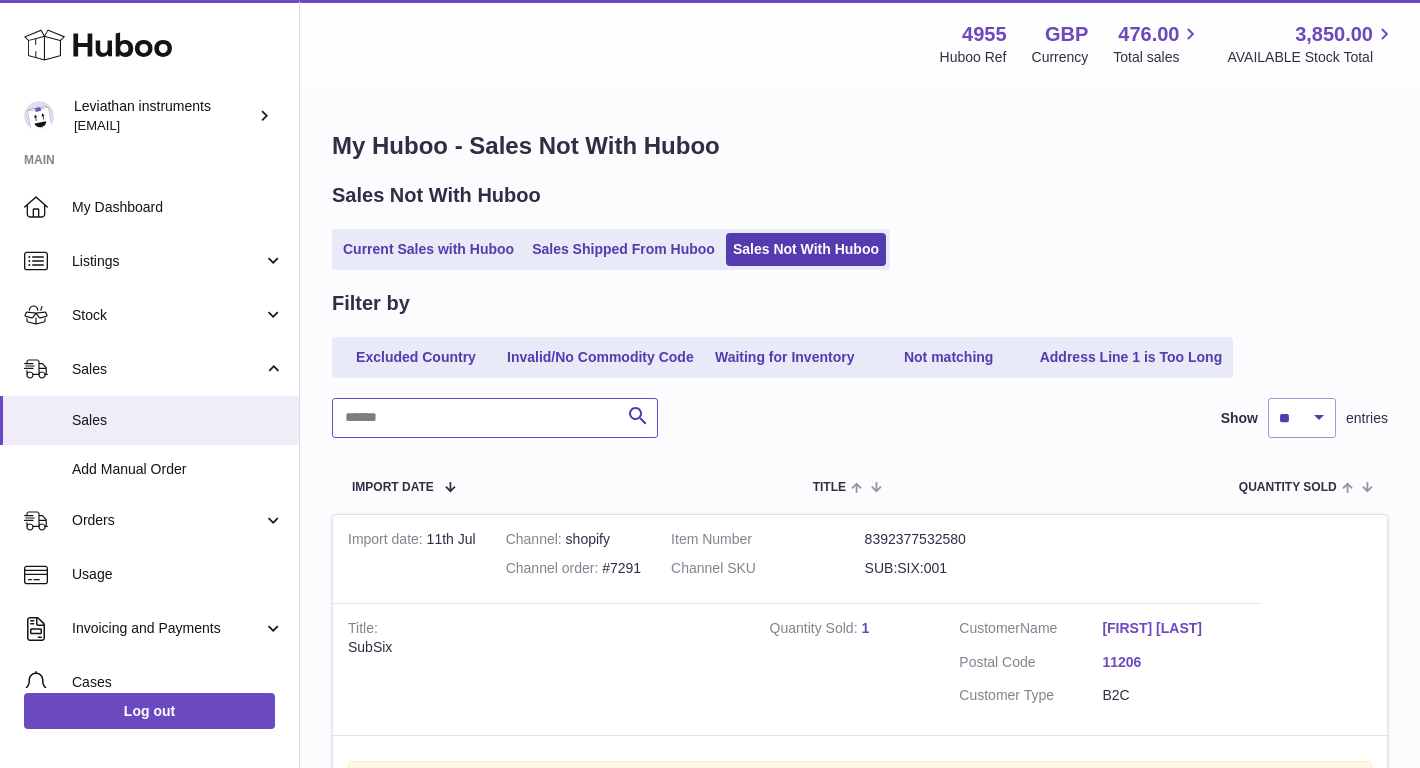 click at bounding box center (495, 418) 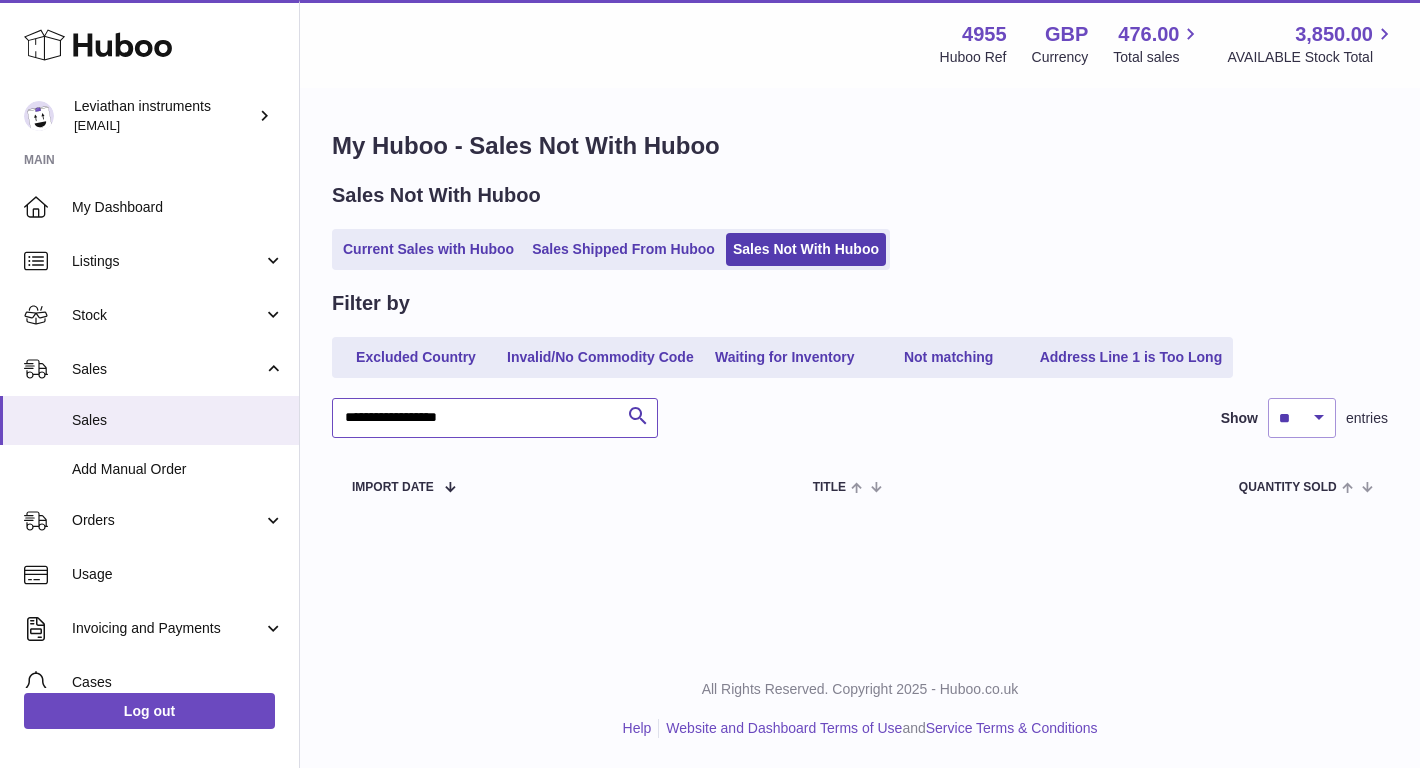 click on "**********" at bounding box center [495, 418] 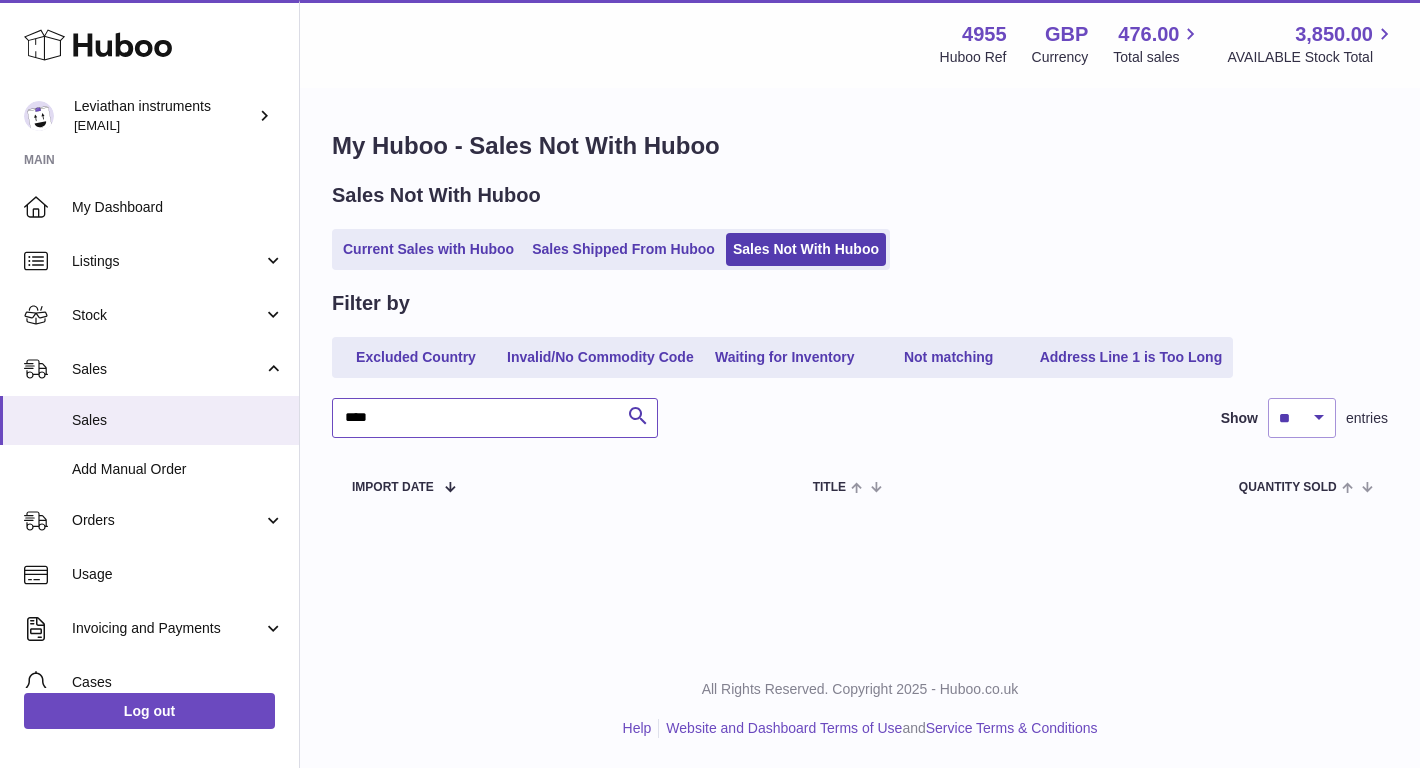 type on "****" 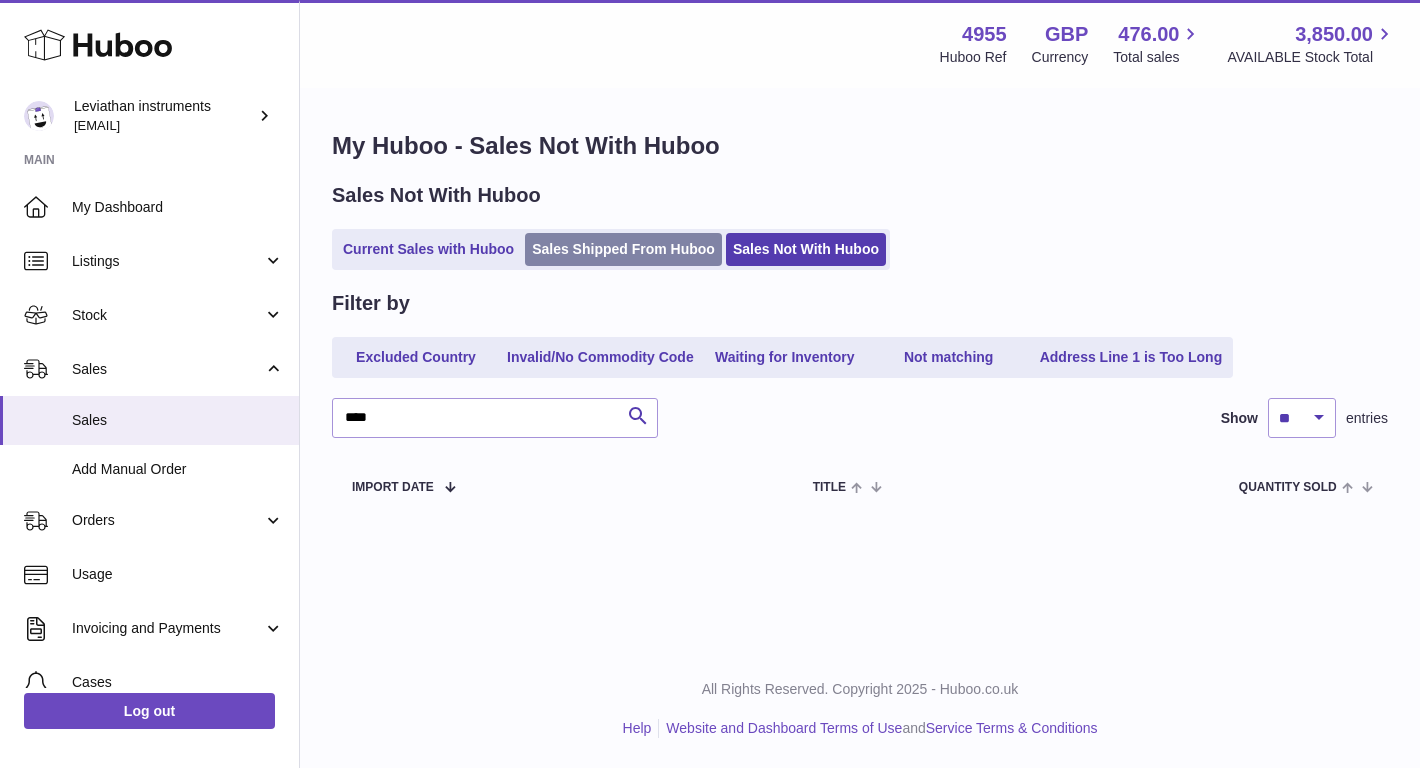 click on "Sales Shipped From Huboo" at bounding box center [623, 249] 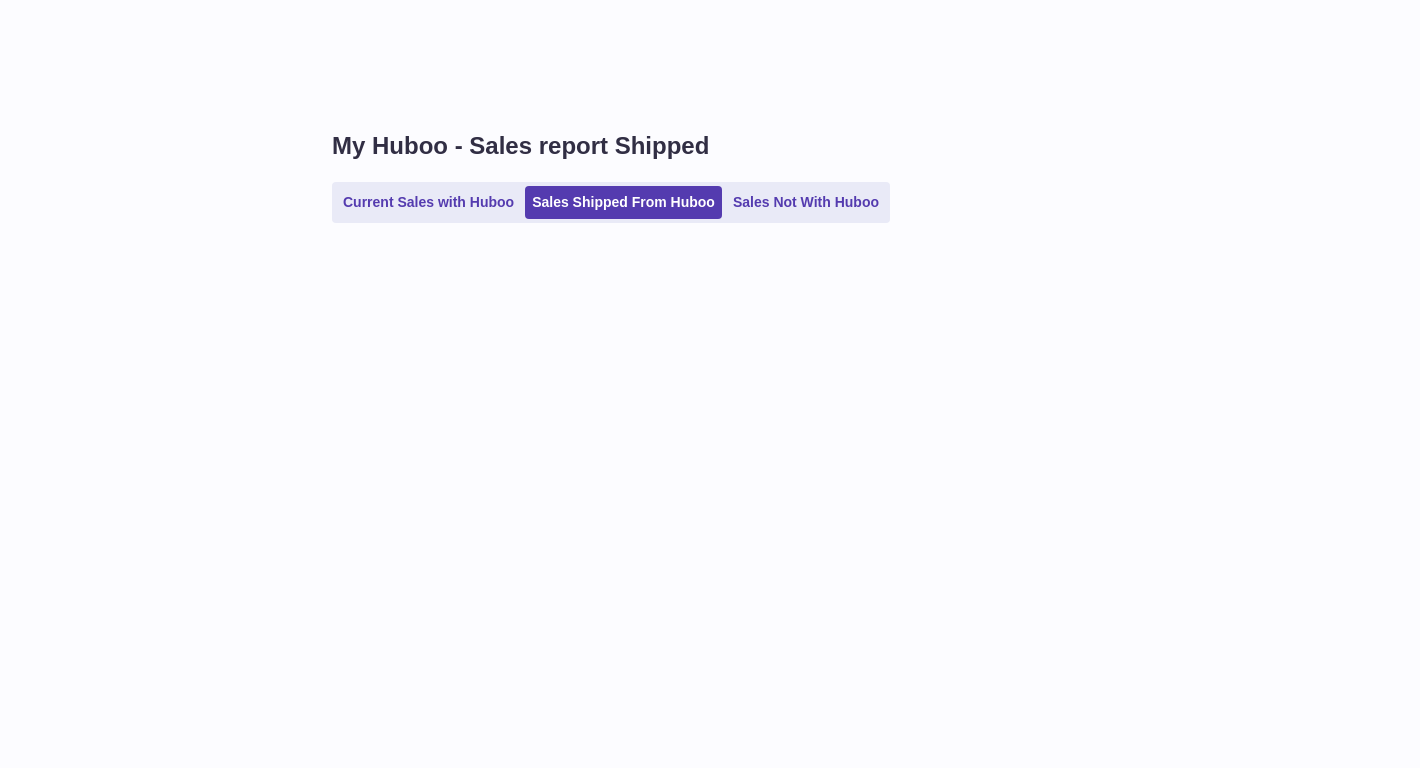 scroll, scrollTop: 0, scrollLeft: 0, axis: both 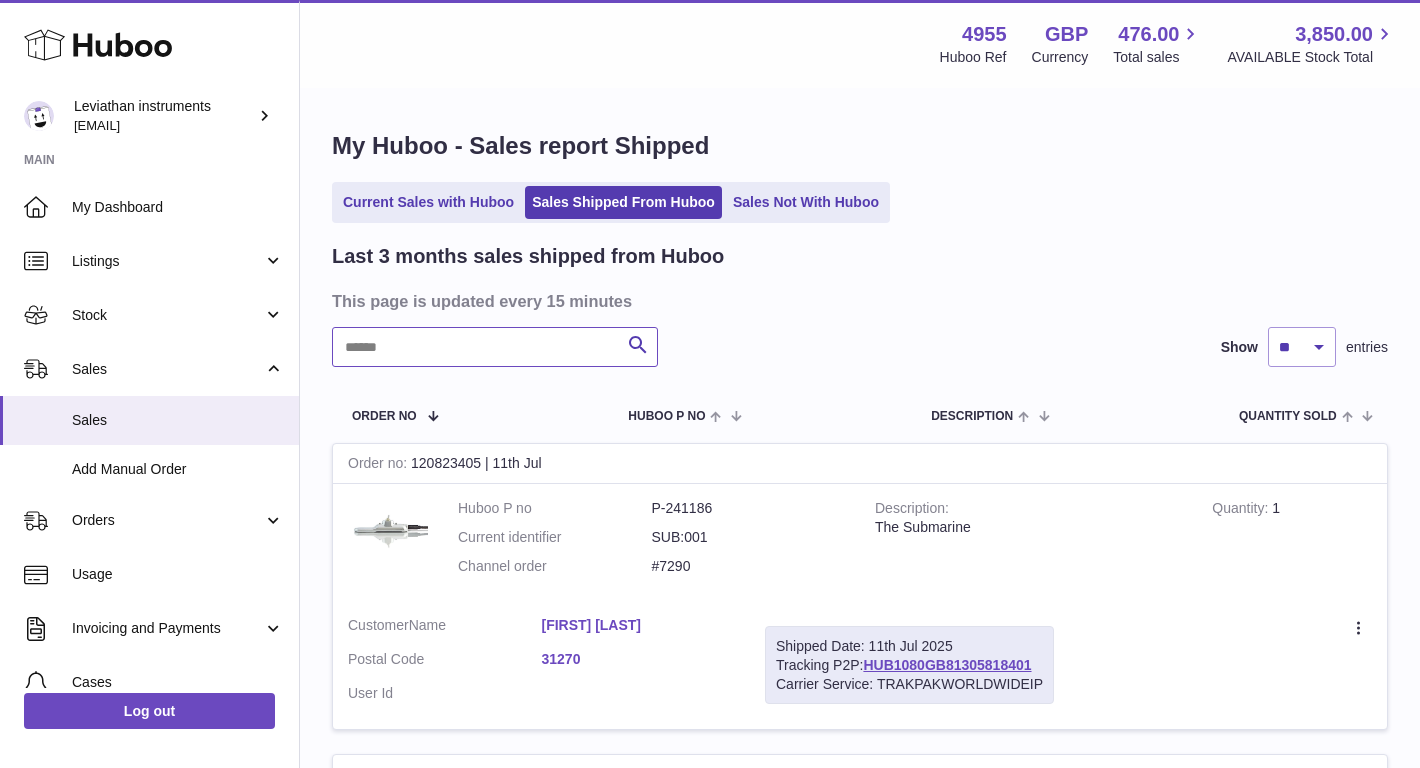click at bounding box center (495, 347) 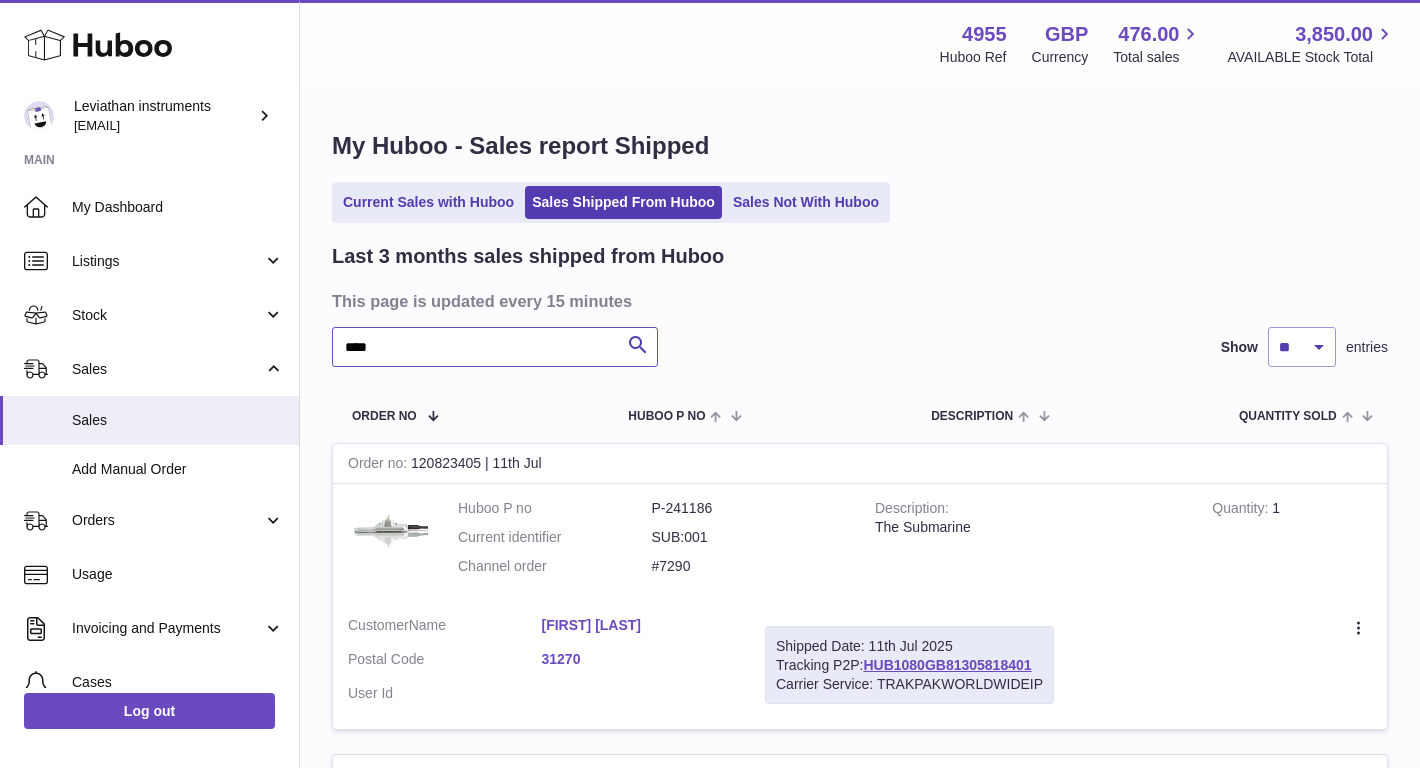 type on "****" 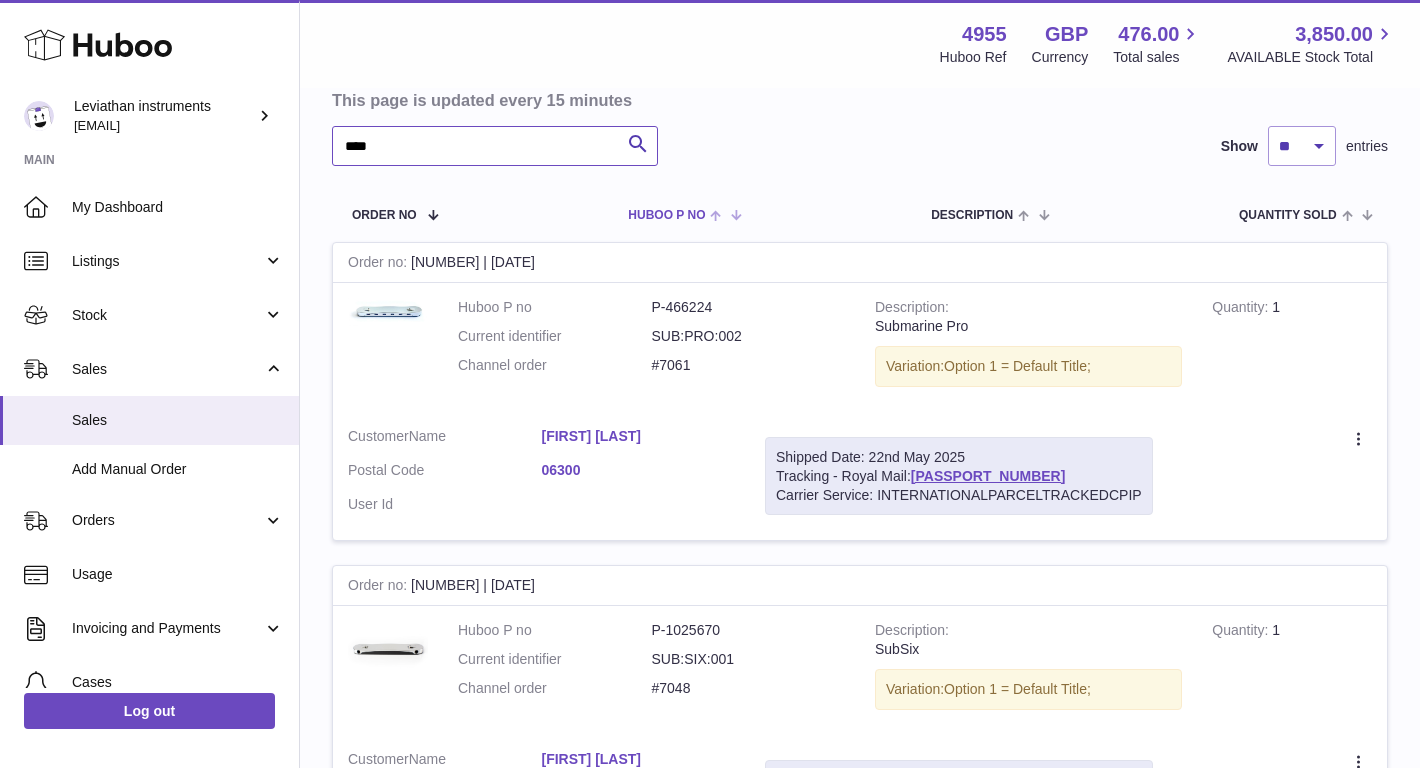 scroll, scrollTop: 0, scrollLeft: 0, axis: both 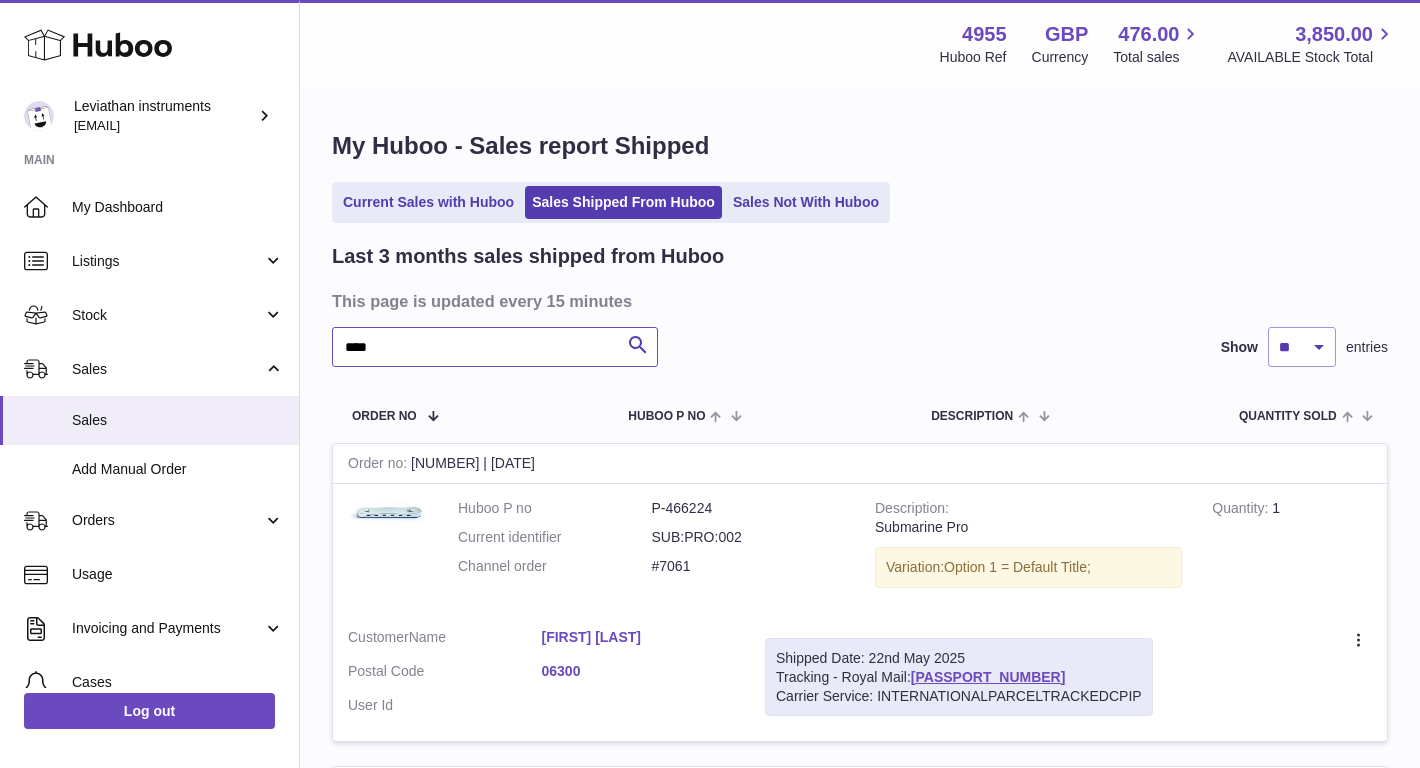click on "****" at bounding box center (495, 347) 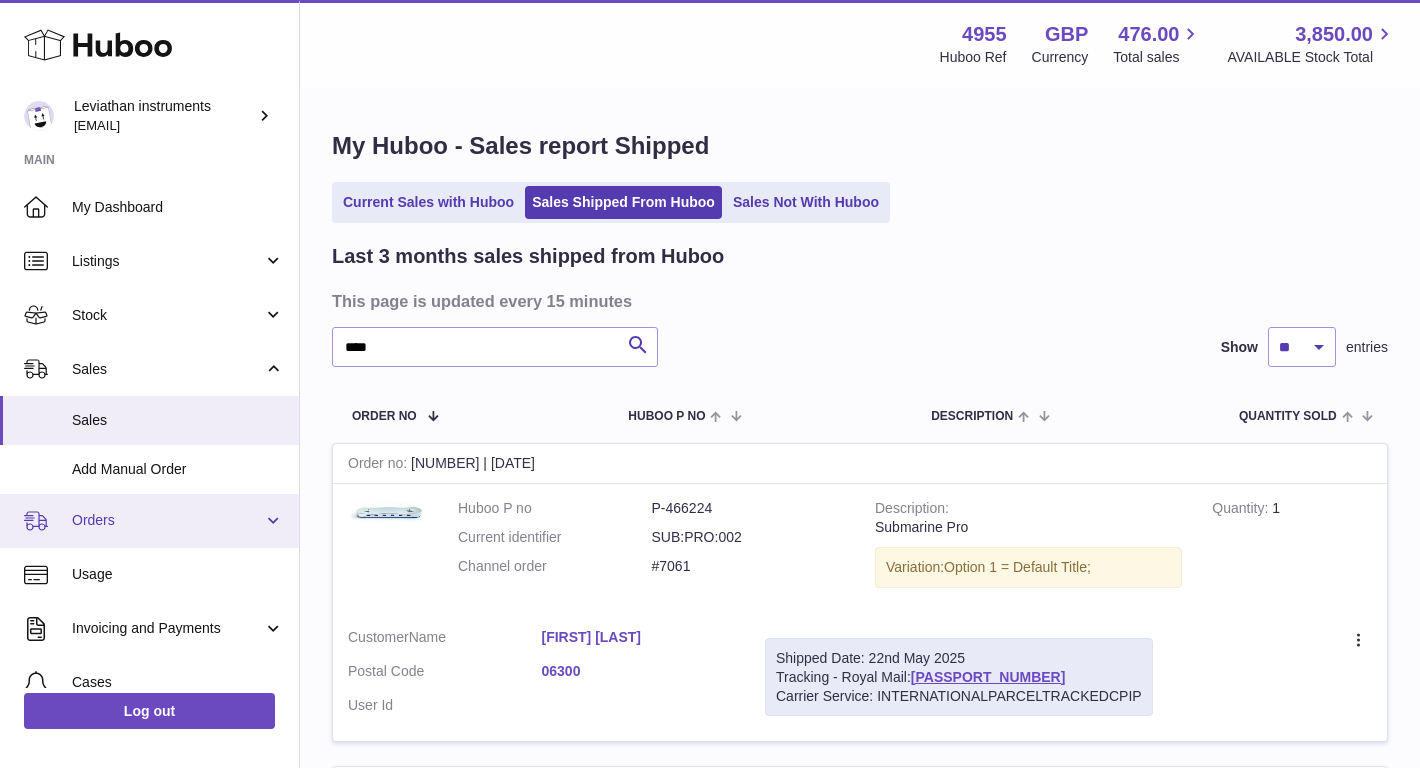 click on "Orders" at bounding box center [167, 520] 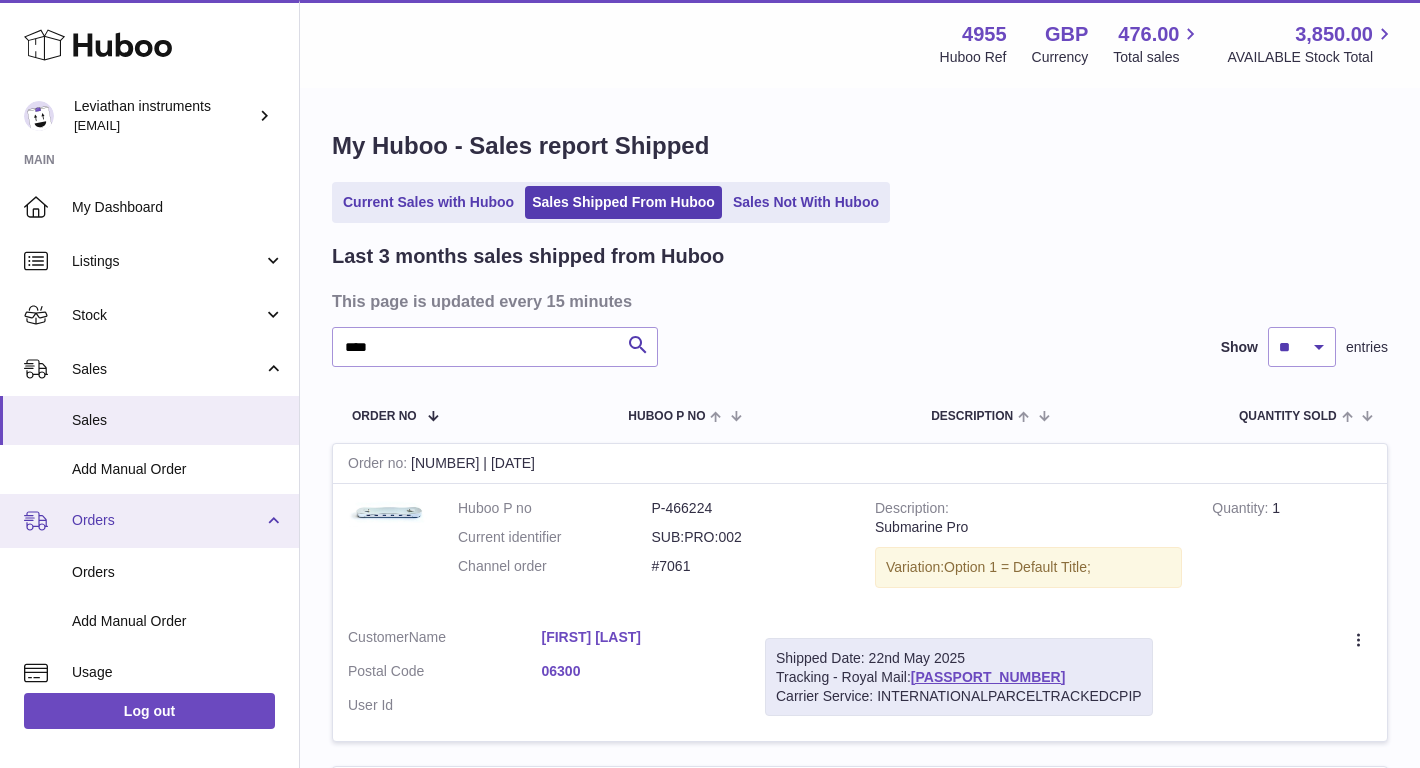 click on "Orders" at bounding box center [167, 520] 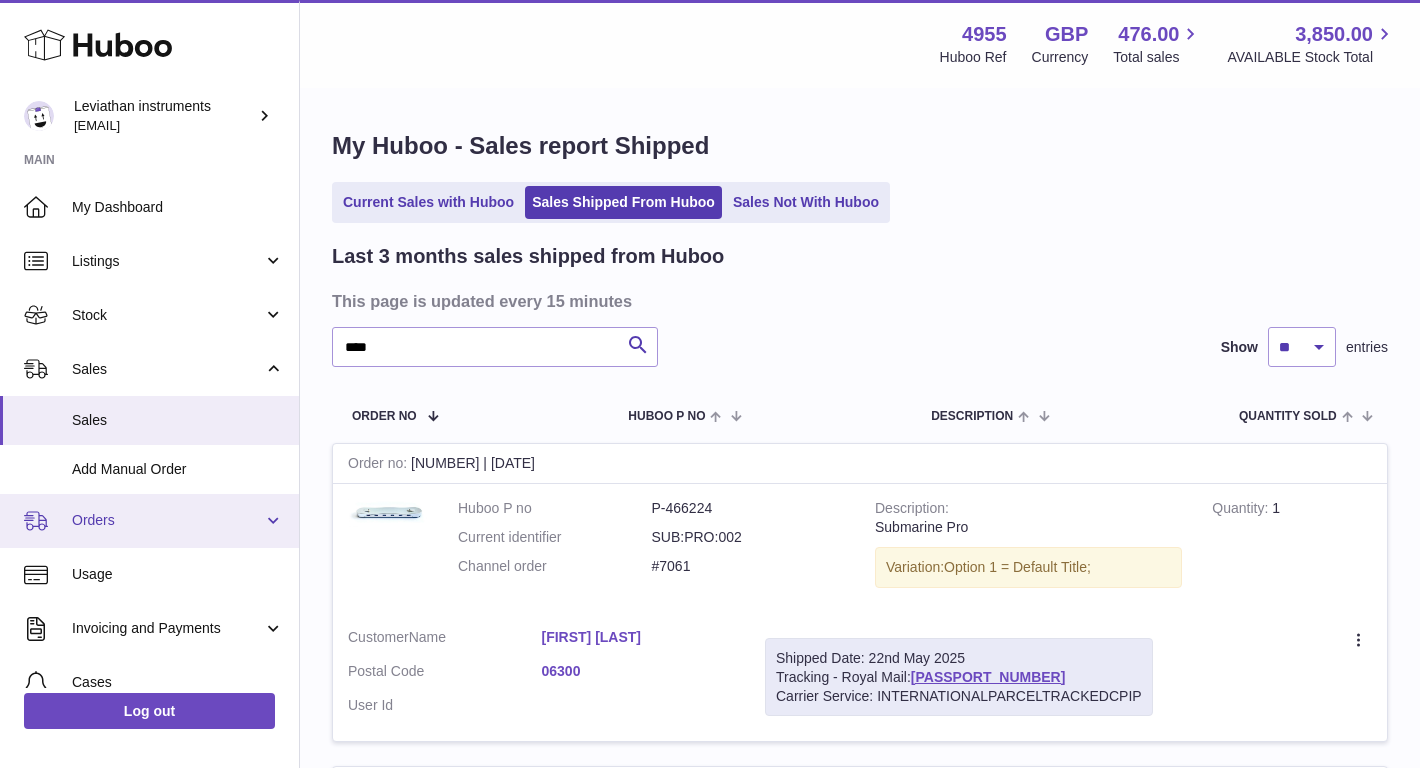 click on "Orders" at bounding box center [149, 521] 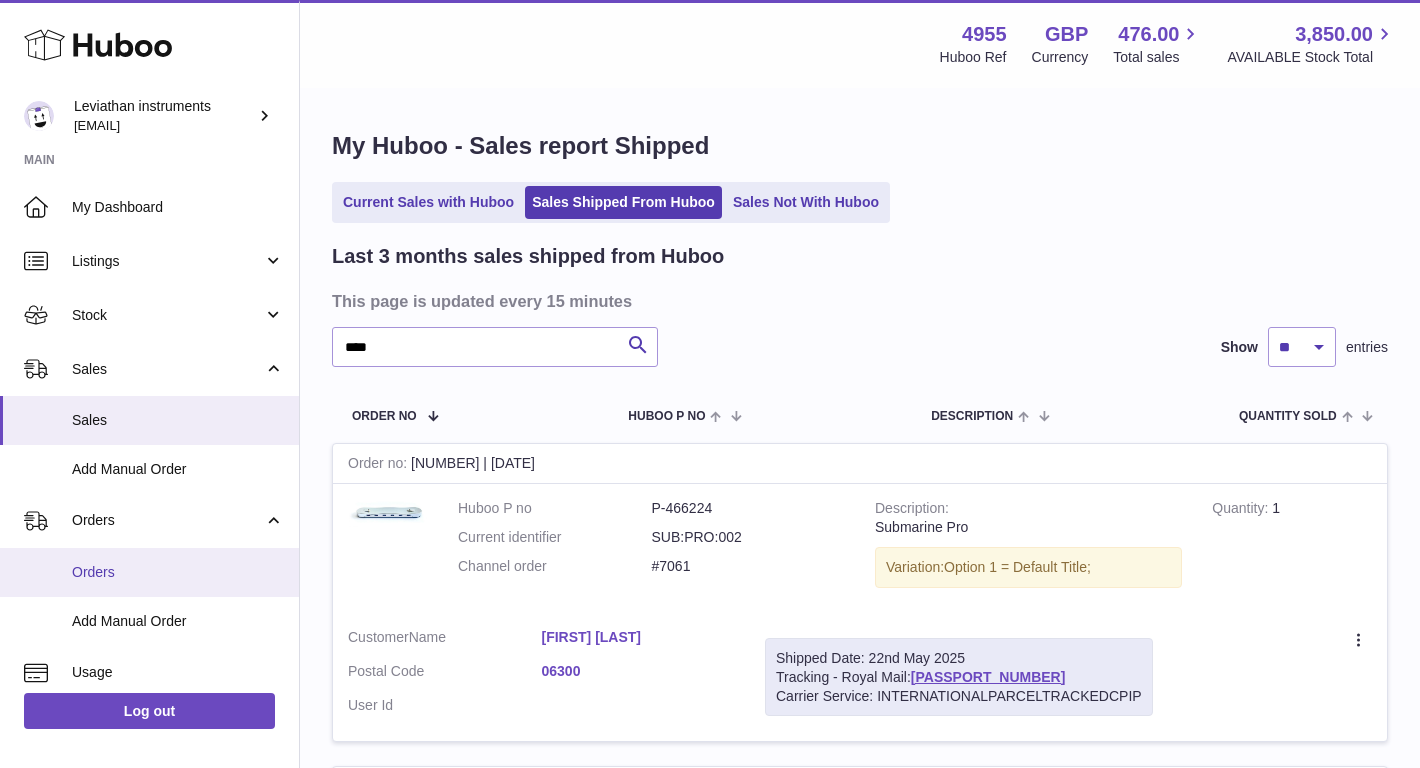 click on "Orders" at bounding box center (149, 572) 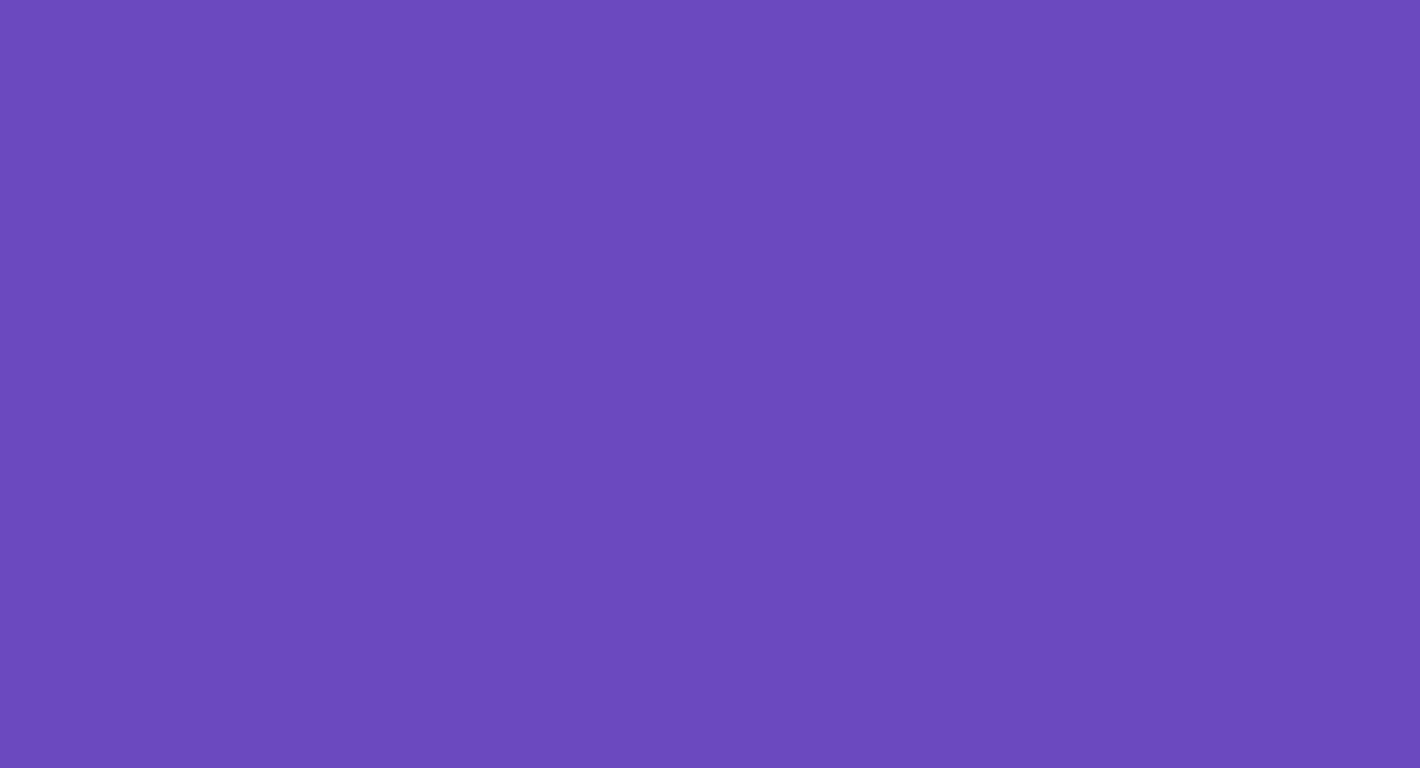 scroll, scrollTop: 0, scrollLeft: 0, axis: both 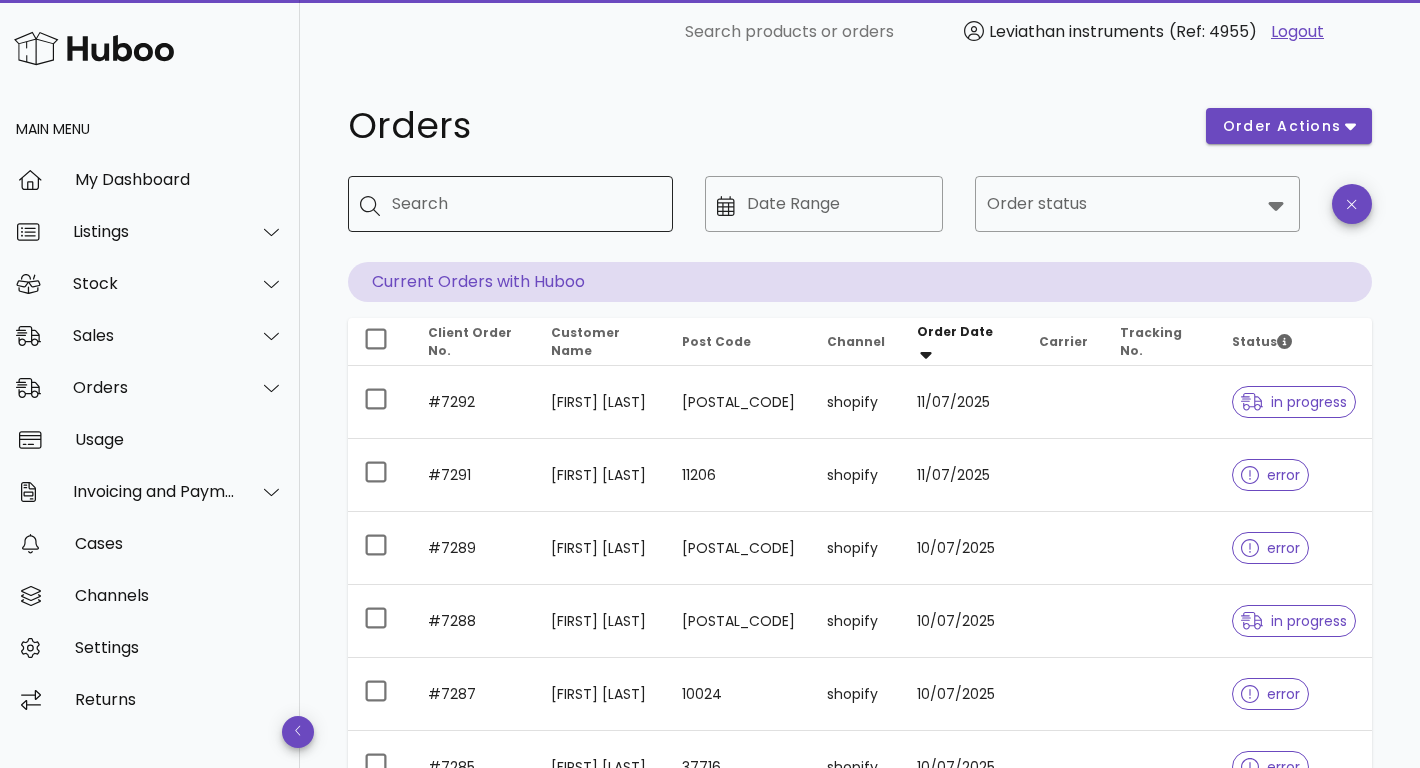 click on "Search" at bounding box center [524, 204] 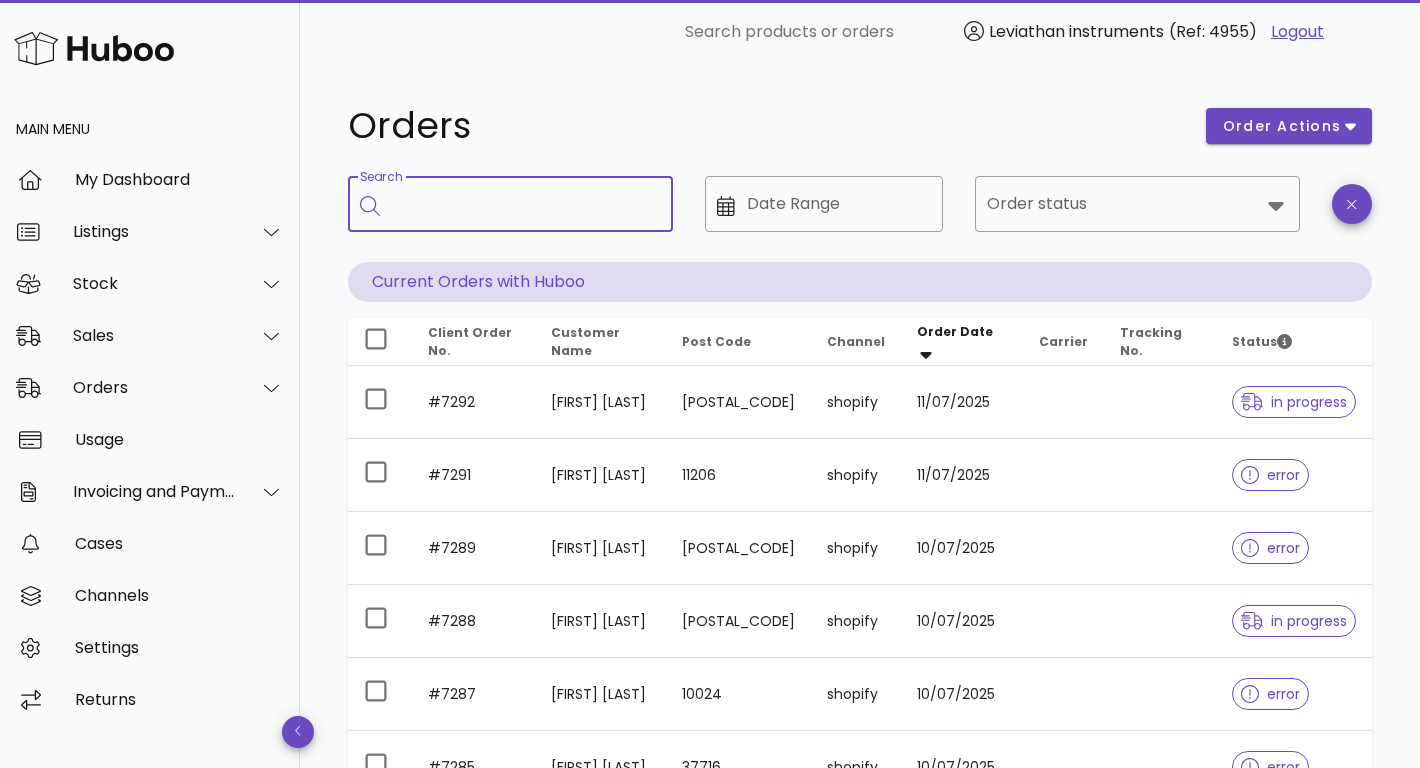 paste on "****" 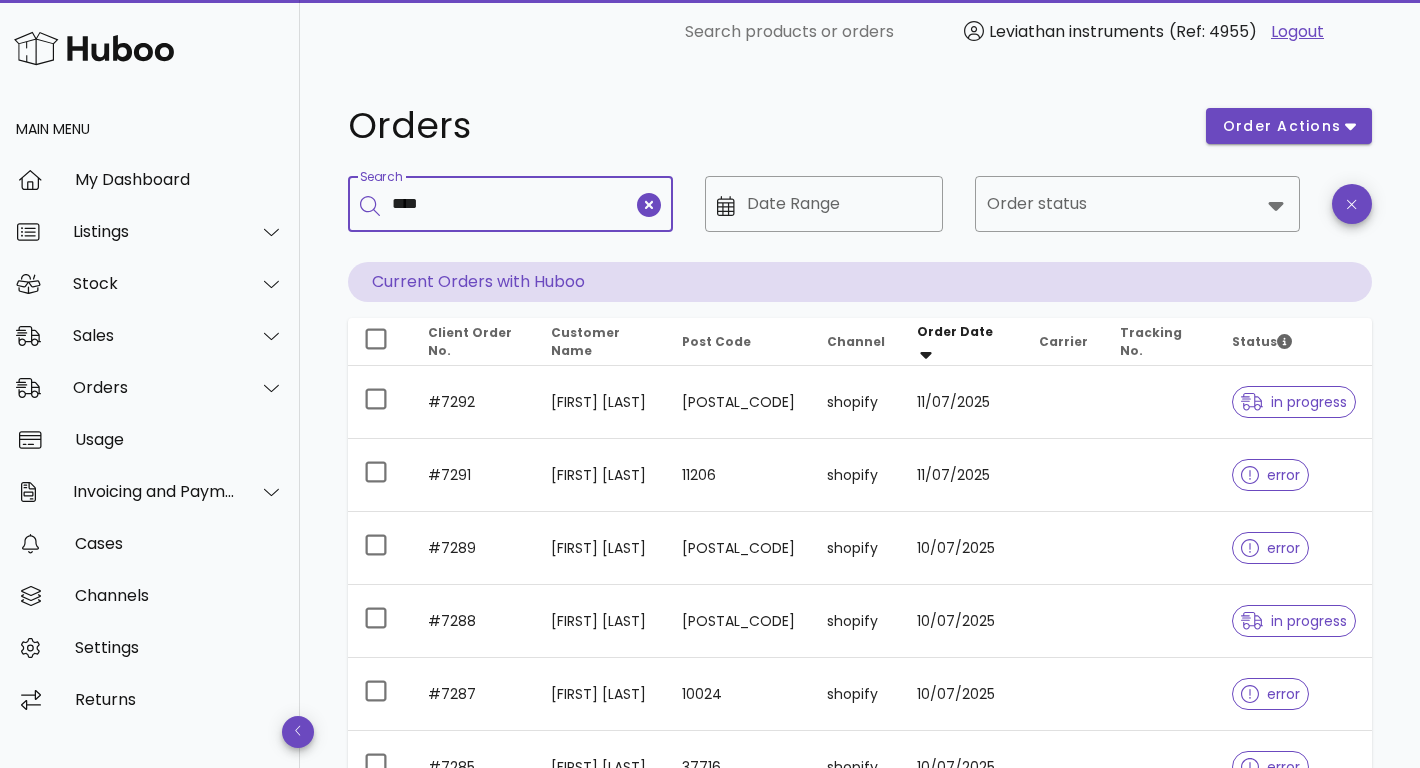 type on "****" 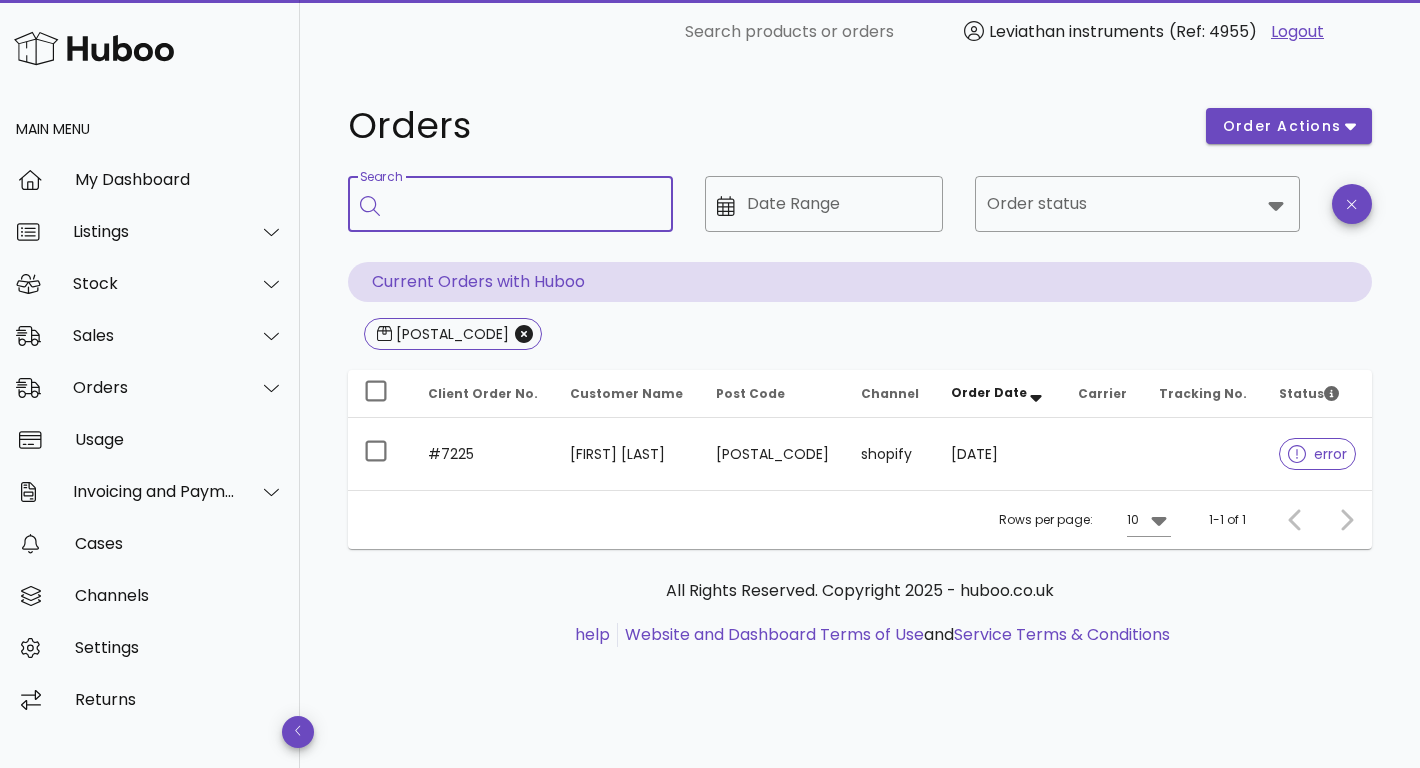 click on "Search" at bounding box center [524, 204] 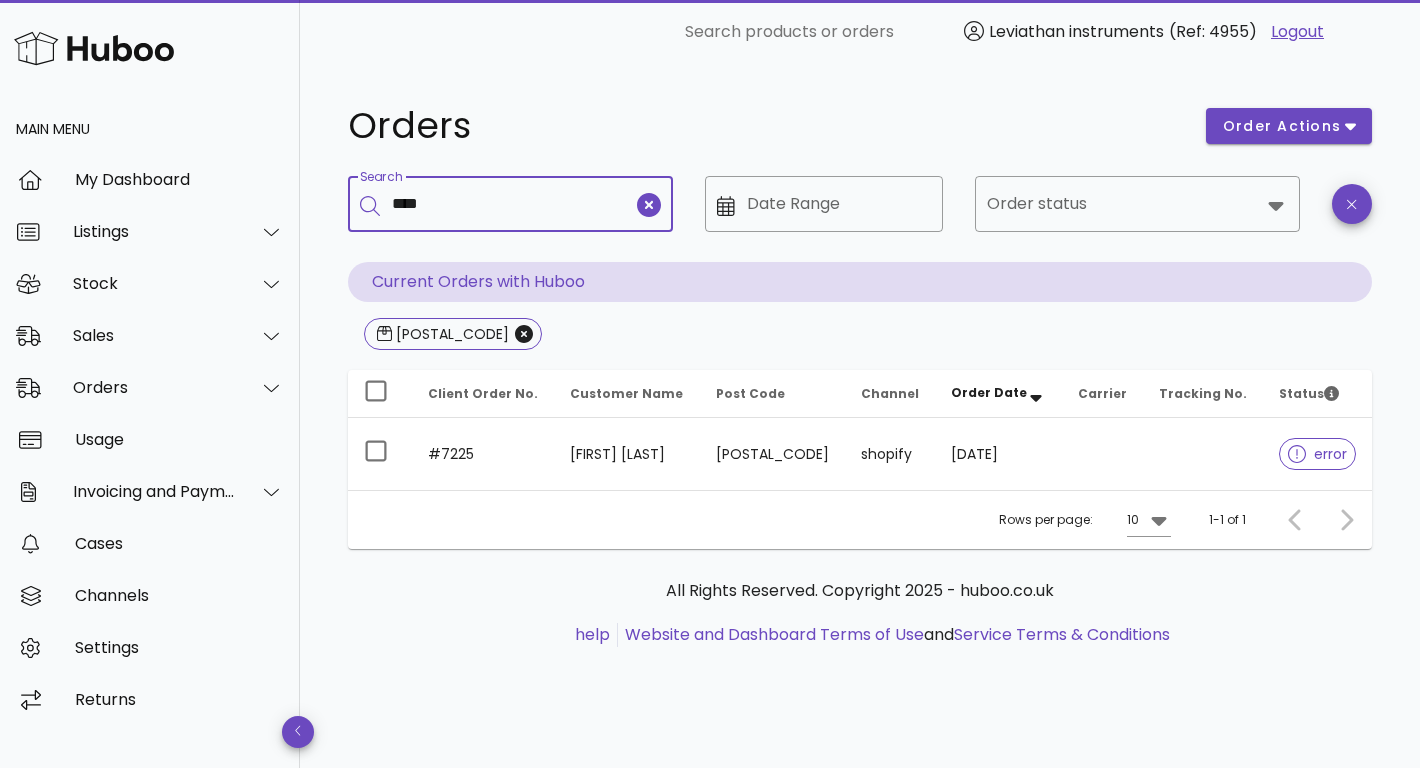 type on "****" 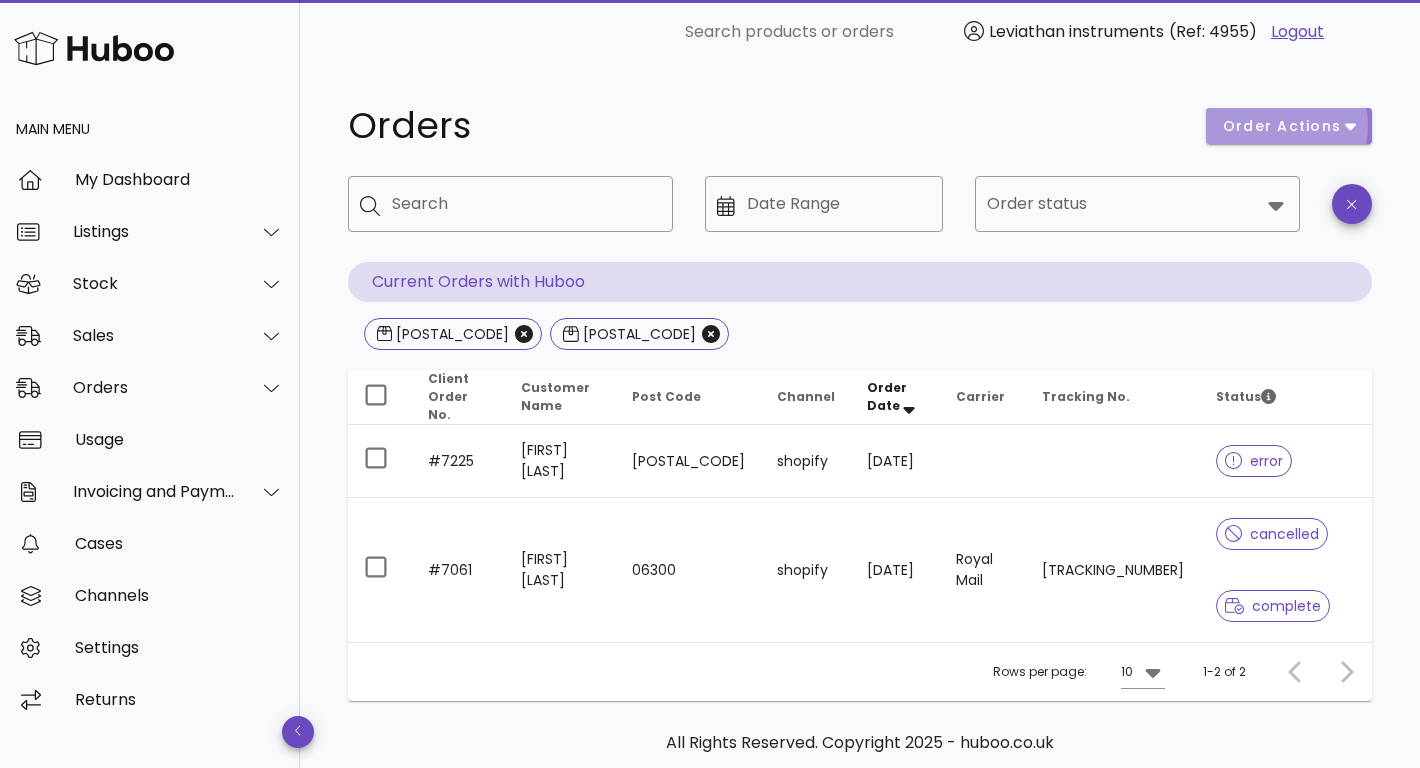 click on "order actions" at bounding box center [1289, 126] 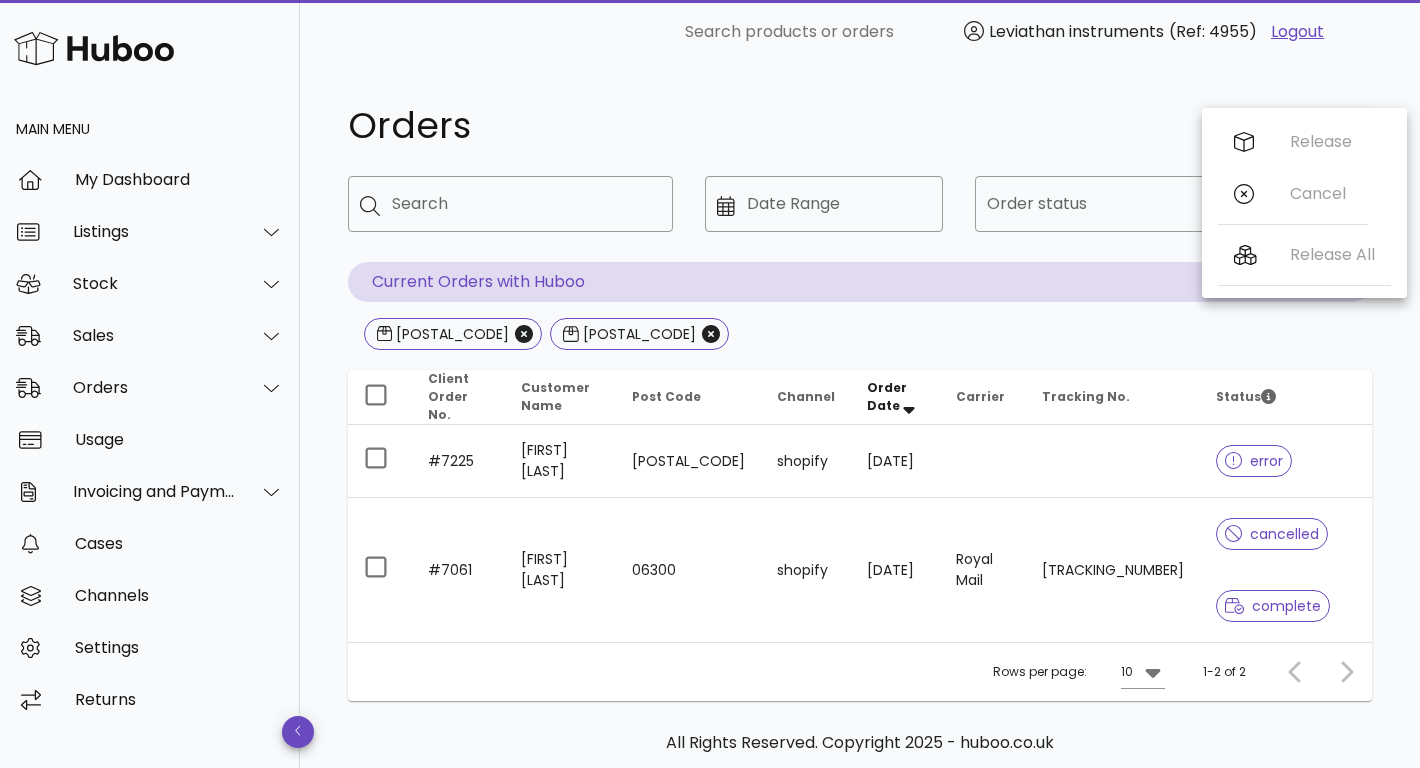 click on "Orders" at bounding box center [765, 126] 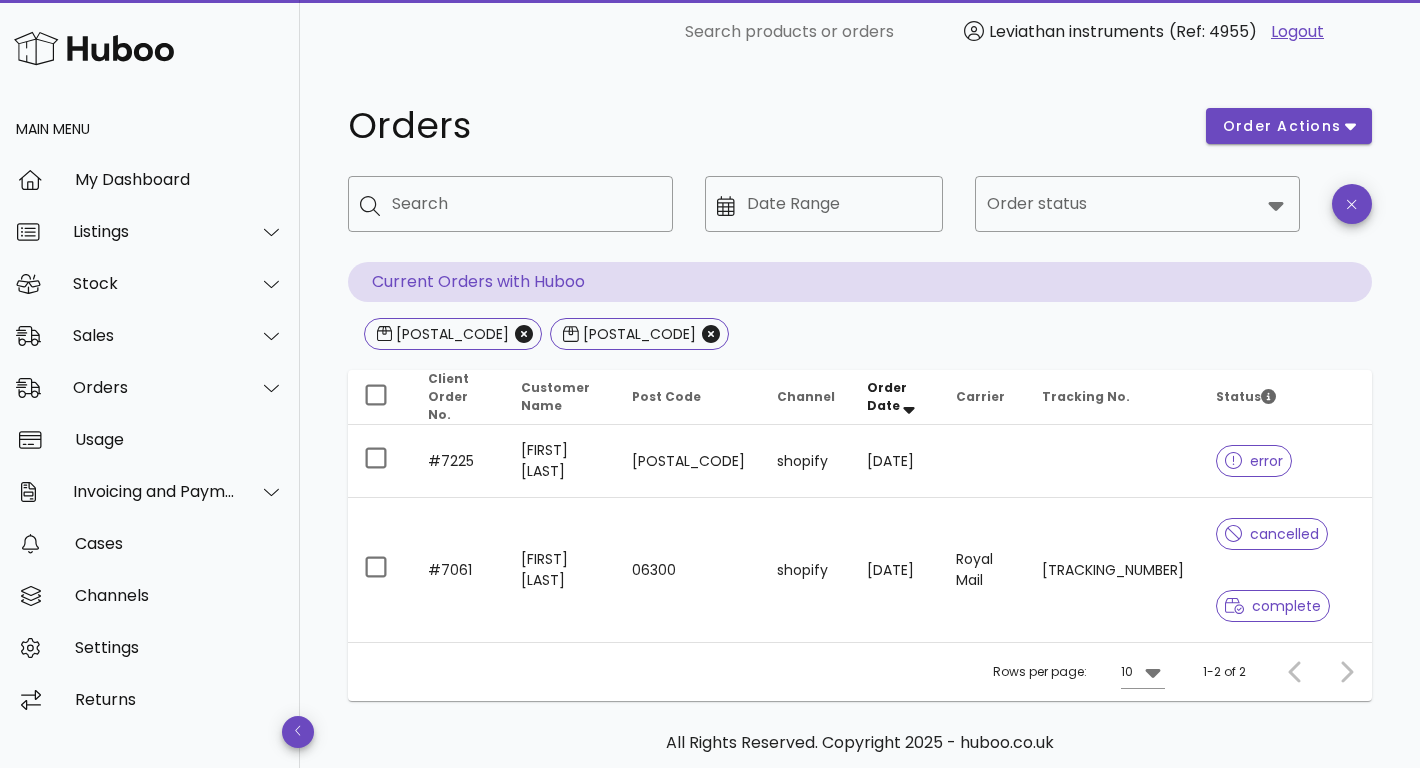 click on "cancelled   complete" at bounding box center [1286, 570] 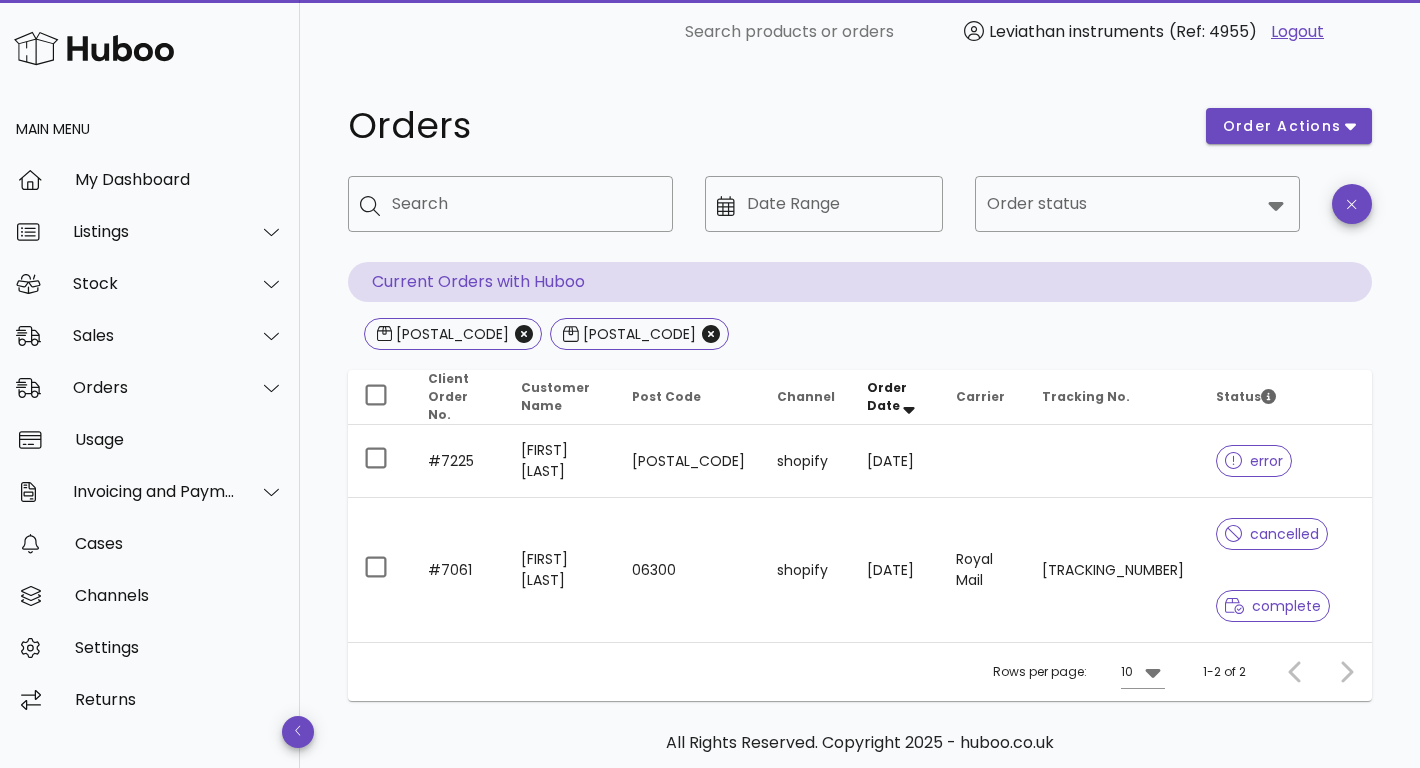 click on "Orders  order actions ​ Search ​ Date Range ​ Order status Current Orders with Huboo 7225 7061 Client Order No. Customer Name Post Code Channel Order Date Carrier Tracking No.  Status  #7225 Dominic Hunter 37013 shopify 27/06/2025  error  #7061 Timothe Lambert 06300 shopify 21/05/2025 Royal Mail LE802746106GB  cancelled   complete  Rows per page: 10 1-2 of 2 All Rights Reserved. Copyright 2025 - huboo.co.uk  help   Website and Dashboard Terms of Use   and   Service Terms & Conditions" at bounding box center (860, 463) 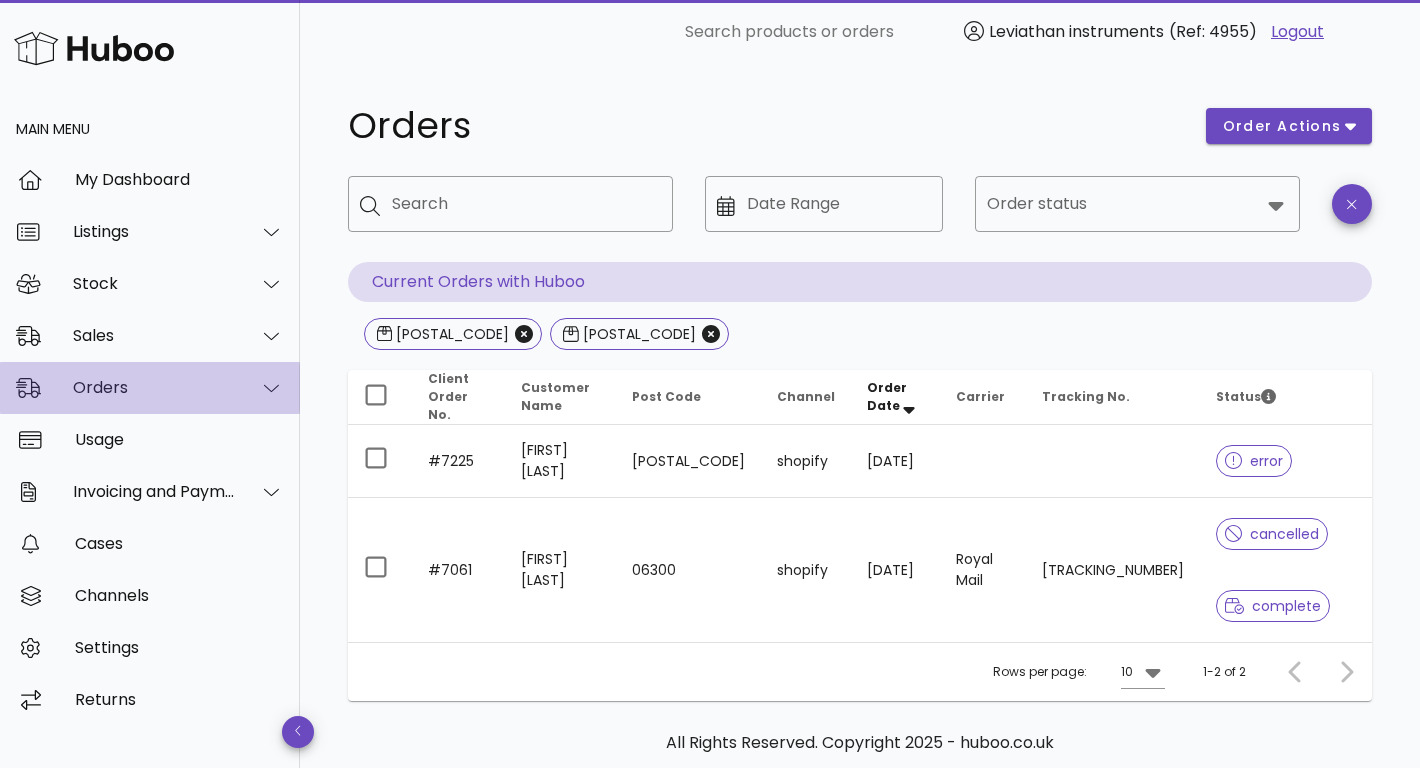 click on "Orders" at bounding box center (154, 387) 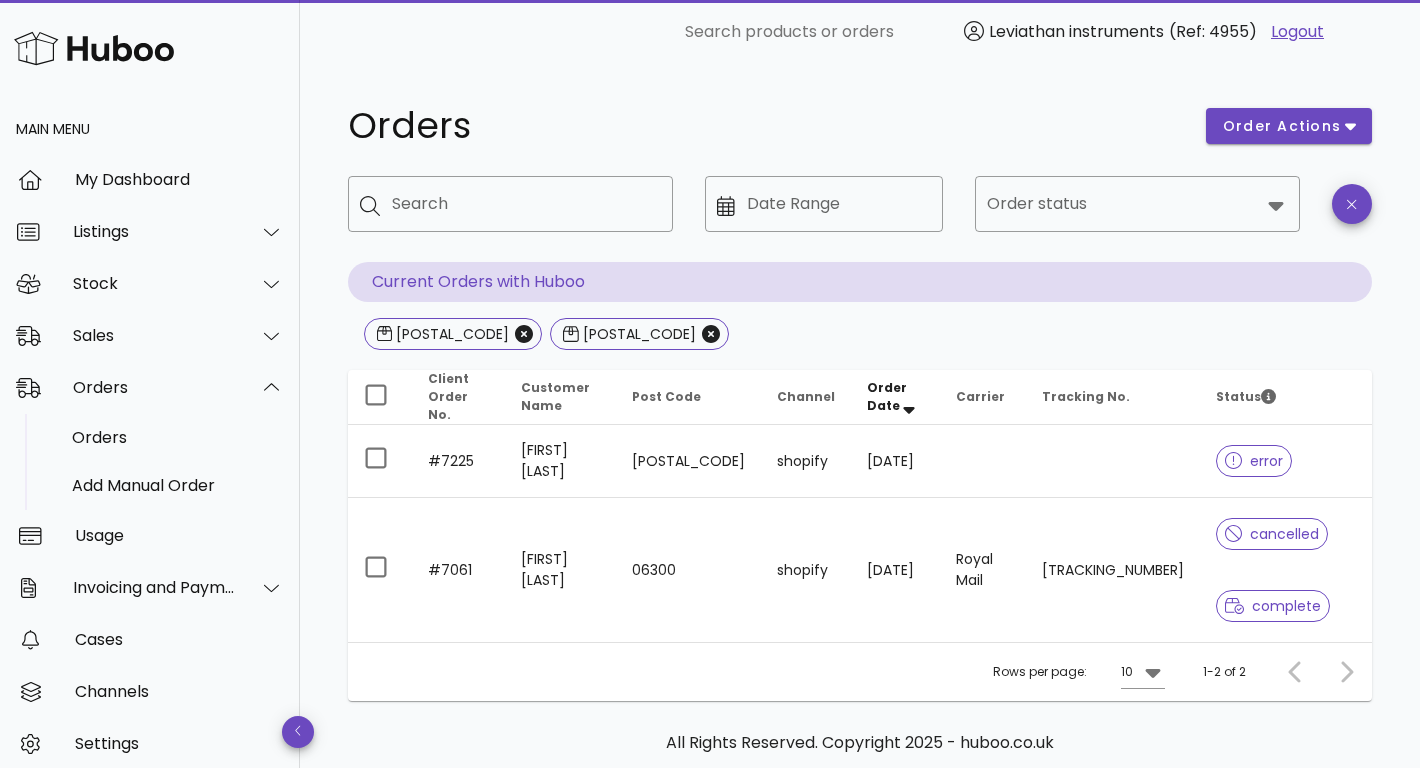 click on "Orders  order actions ​ Search ​ Date Range ​ Order status Current Orders with Huboo 7225 7061 Client Order No. Customer Name Post Code Channel Order Date Carrier Tracking No.  Status  #7225 Dominic Hunter 37013 shopify 27/06/2025  error  #7061 Timothe Lambert 06300 shopify 21/05/2025 Royal Mail LE802746106GB  cancelled   complete  Rows per page: 10 1-2 of 2 All Rights Reserved. Copyright 2025 - huboo.co.uk  help   Website and Dashboard Terms of Use   and   Service Terms & Conditions" at bounding box center [860, 463] 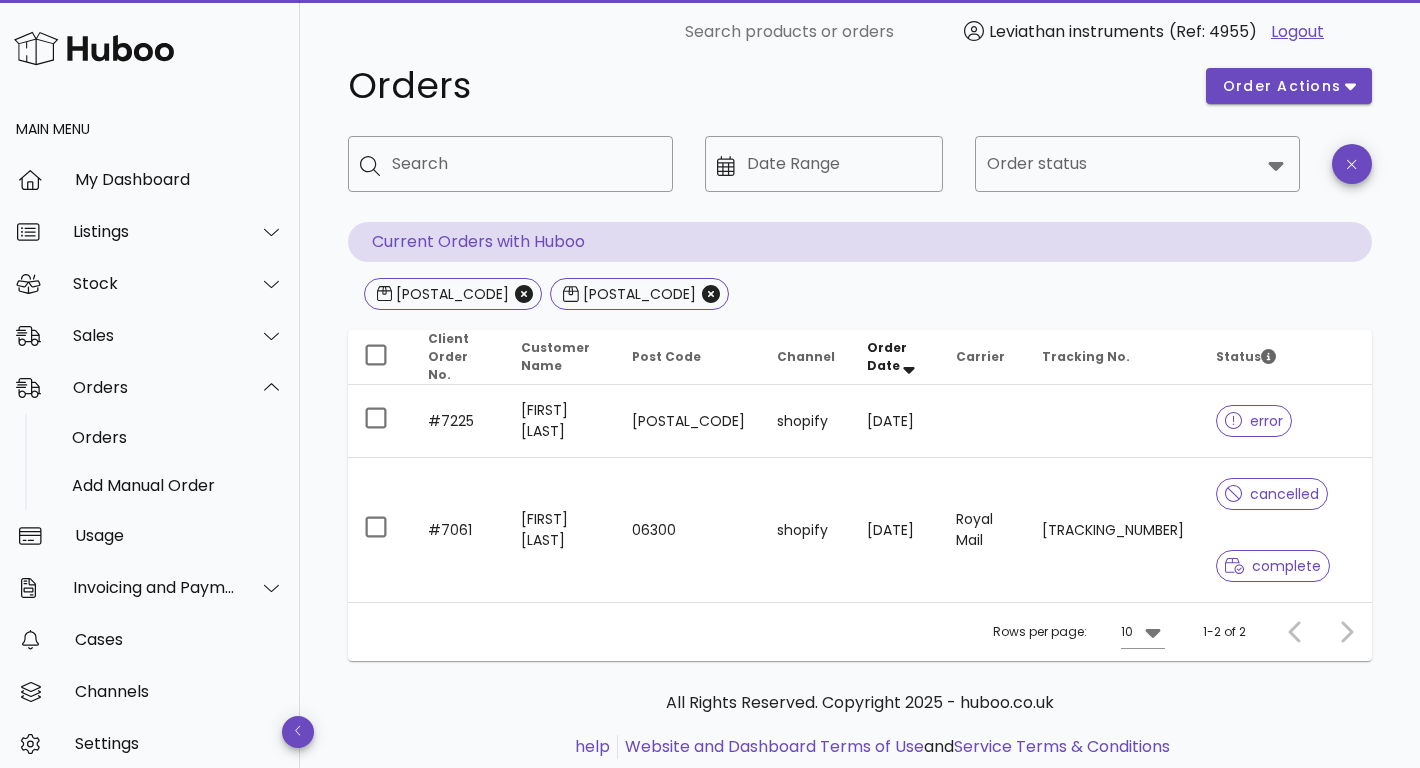 scroll, scrollTop: 0, scrollLeft: 0, axis: both 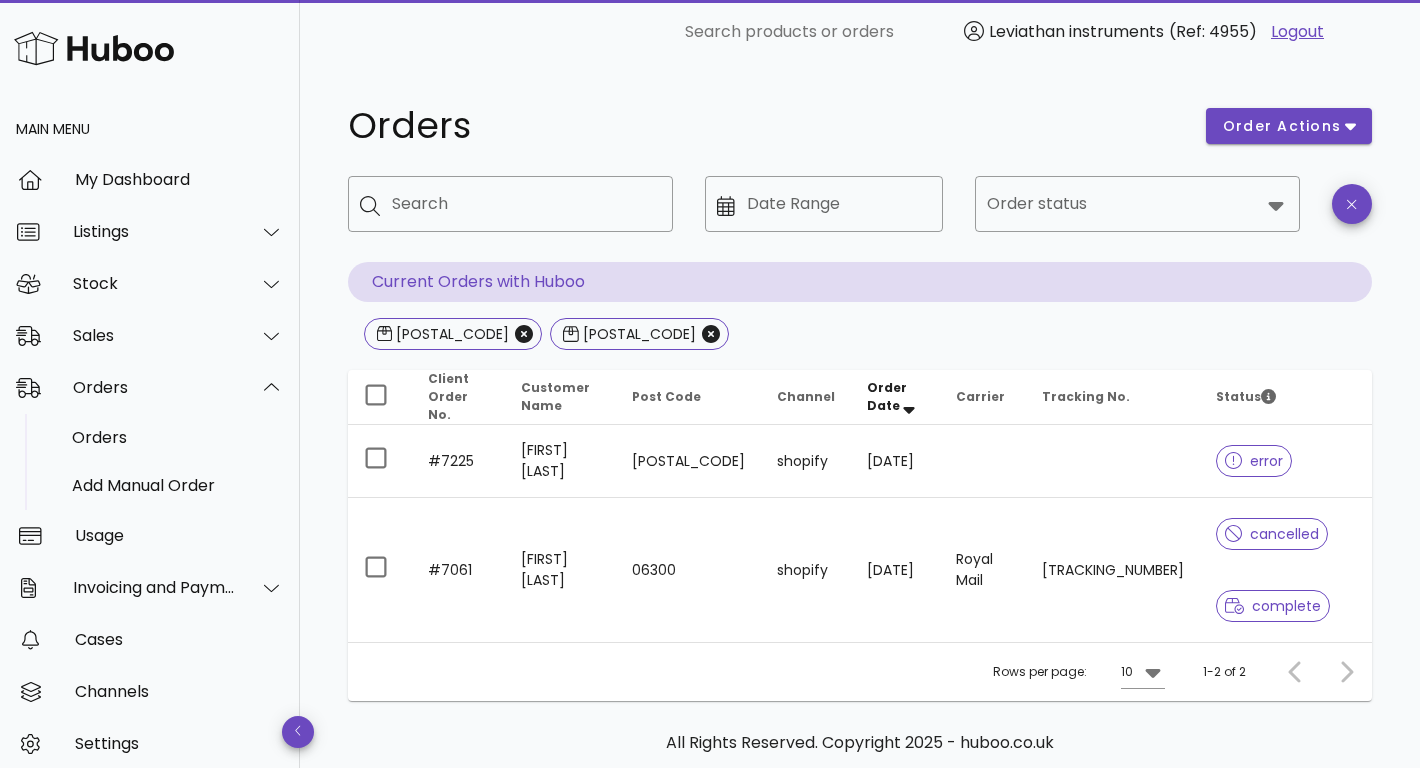 click on "Orders  order actions ​ Search ​ Date Range ​ Order status Current Orders with Huboo 7225 7061 Client Order No. Customer Name Post Code Channel Order Date Carrier Tracking No.  Status  #7225 Dominic Hunter 37013 shopify 27/06/2025  error  #7061 Timothe Lambert 06300 shopify 21/05/2025 Royal Mail LE802746106GB  cancelled   complete  Rows per page: 10 1-2 of 2 All Rights Reserved. Copyright 2025 - huboo.co.uk  help   Website and Dashboard Terms of Use   and   Service Terms & Conditions" at bounding box center (860, 463) 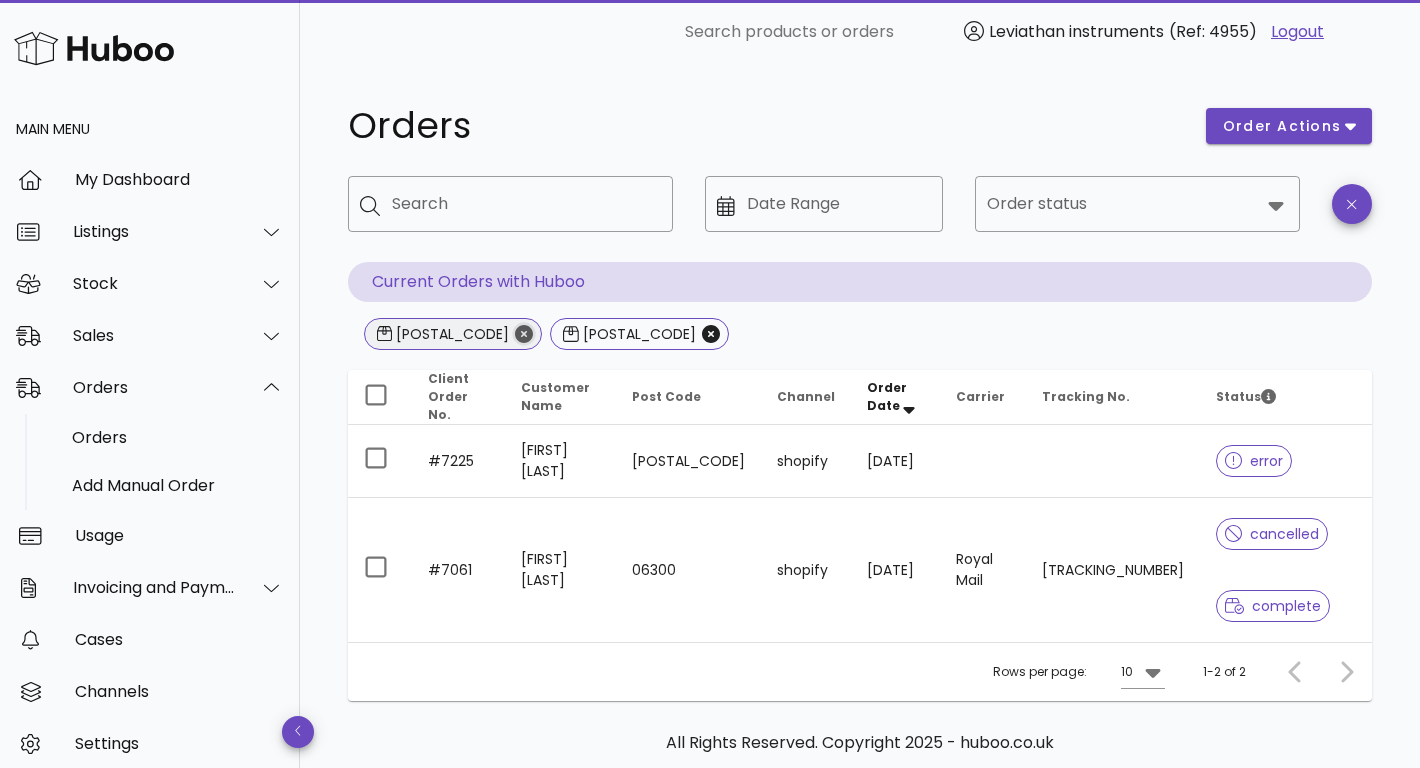 click 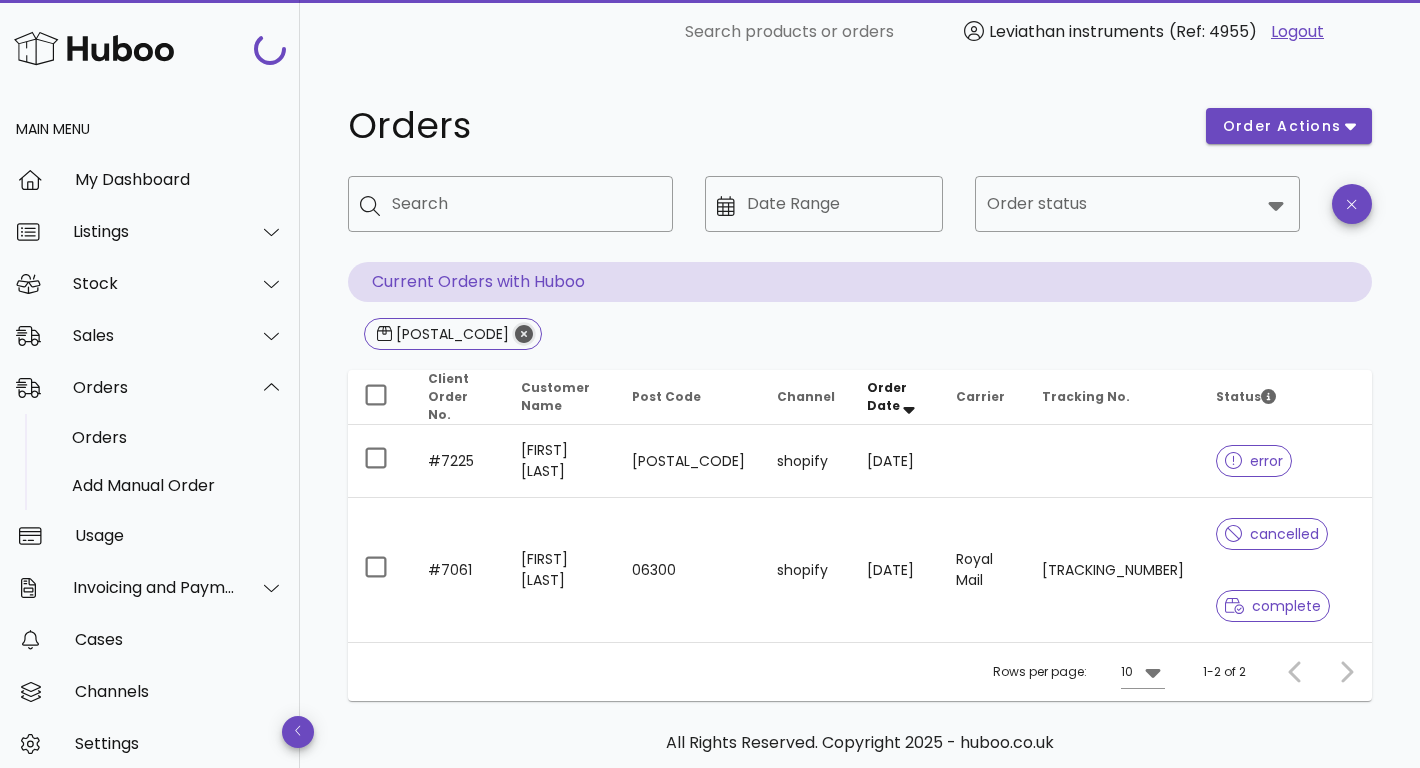 click 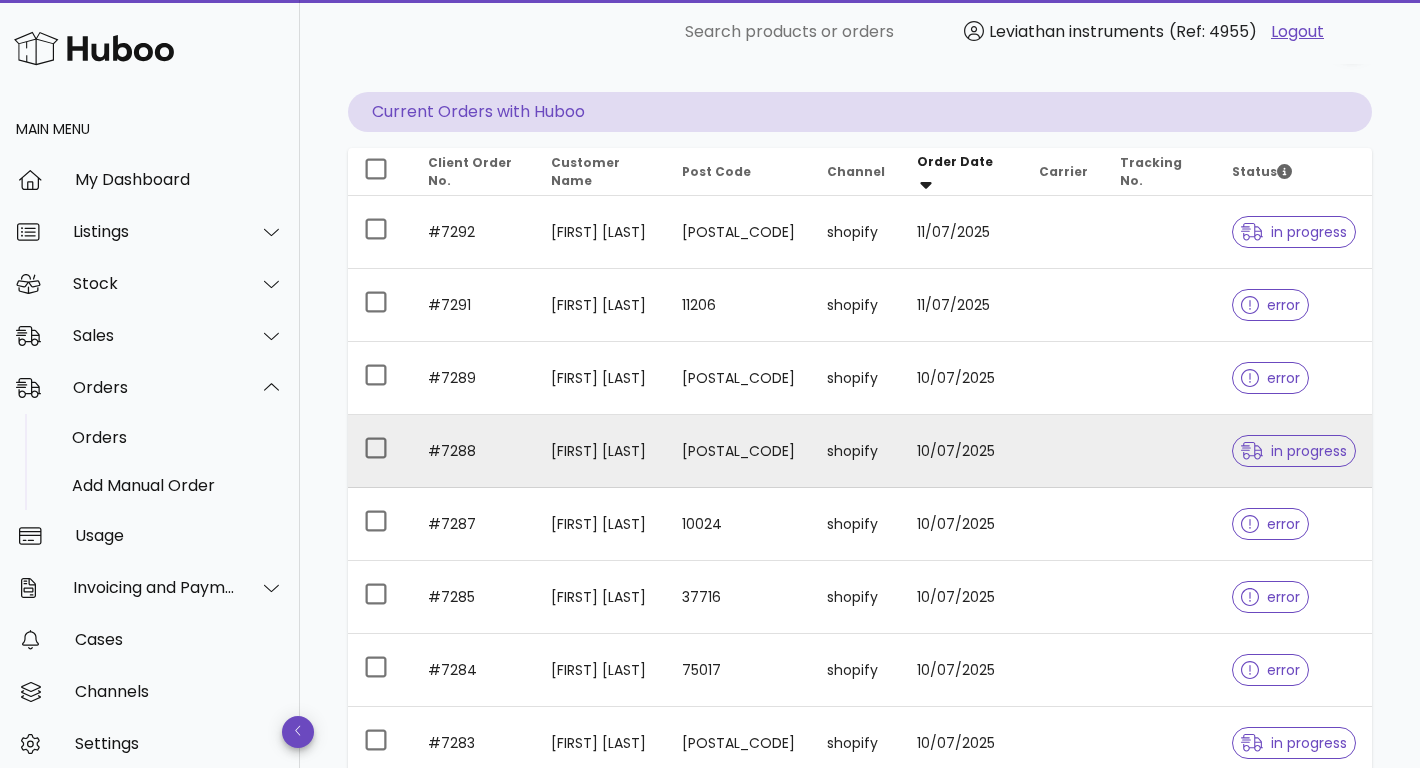 scroll, scrollTop: 548, scrollLeft: 0, axis: vertical 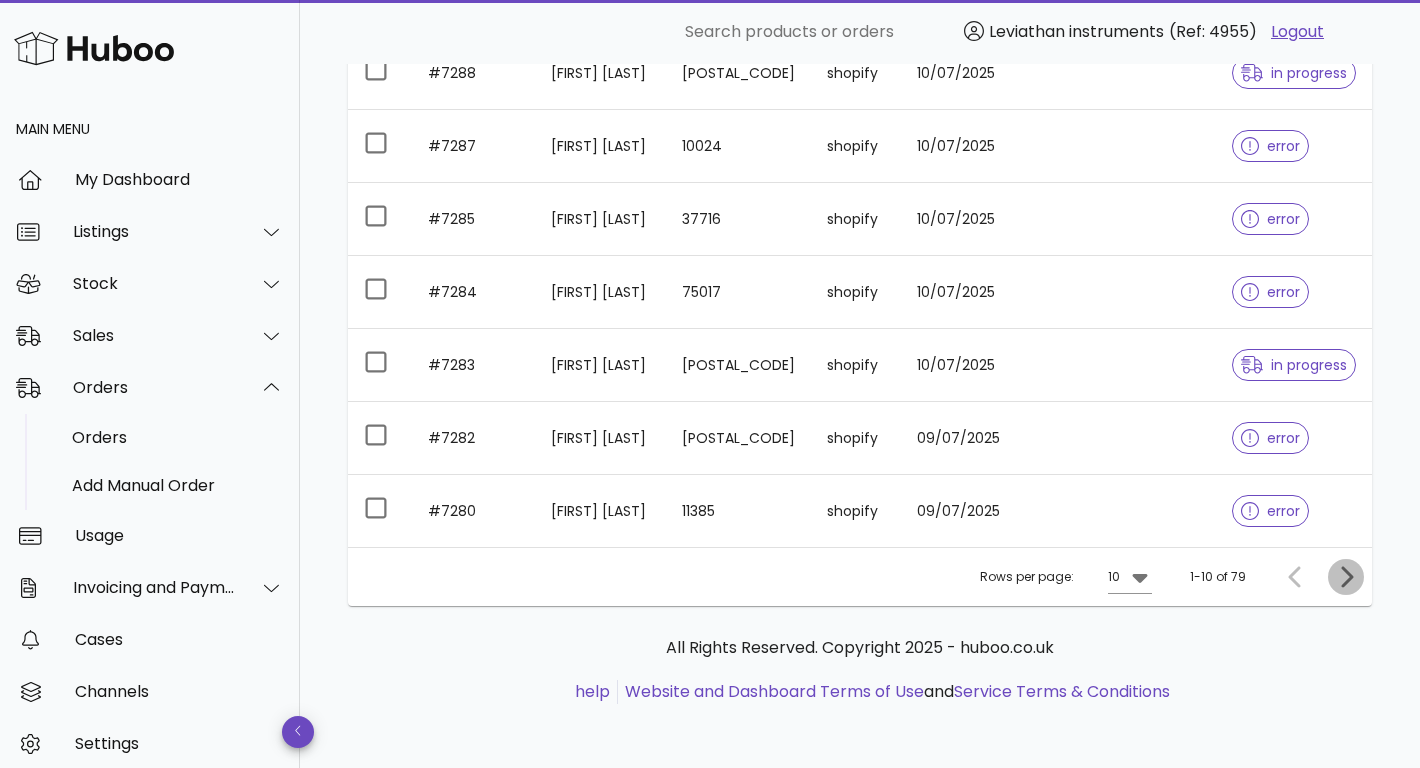 click 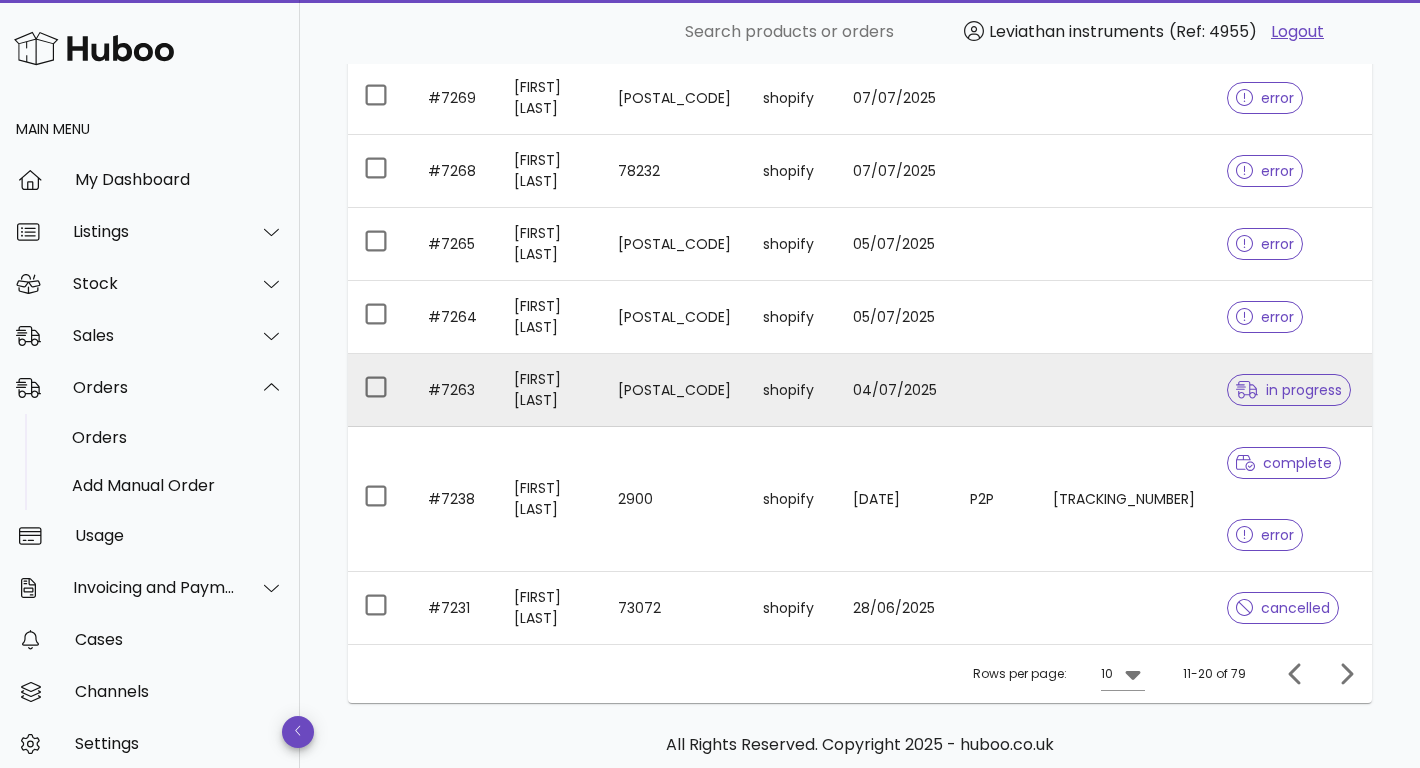 scroll, scrollTop: 692, scrollLeft: 0, axis: vertical 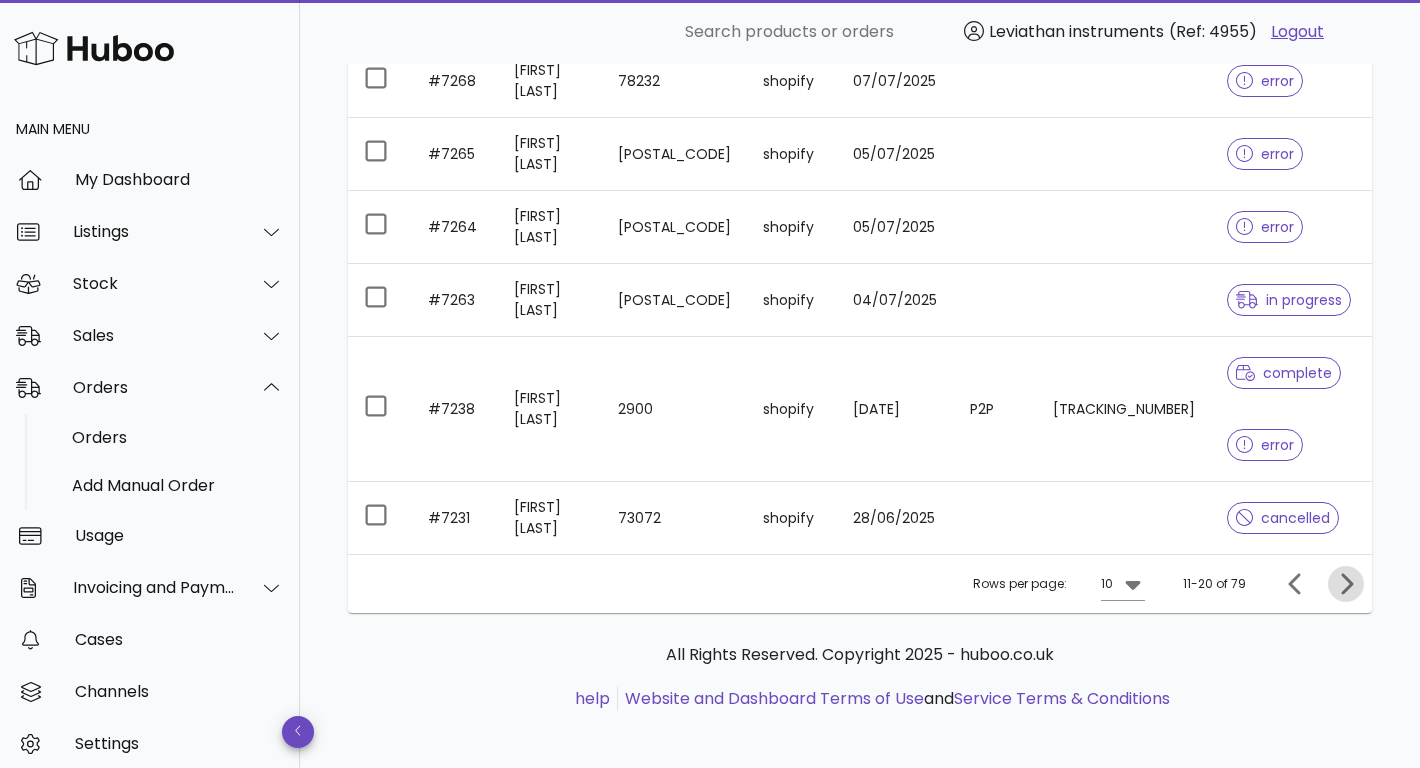 click 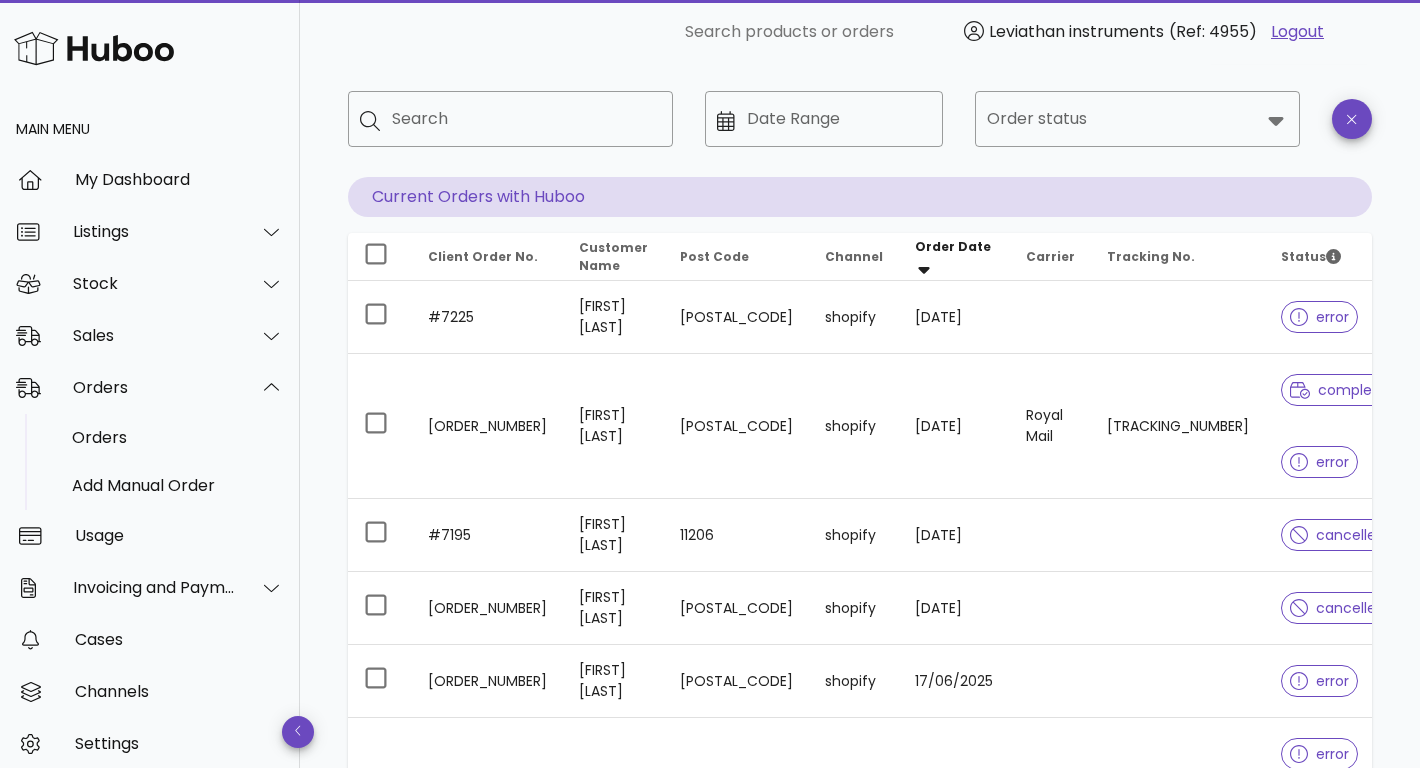 scroll, scrollTop: 692, scrollLeft: 0, axis: vertical 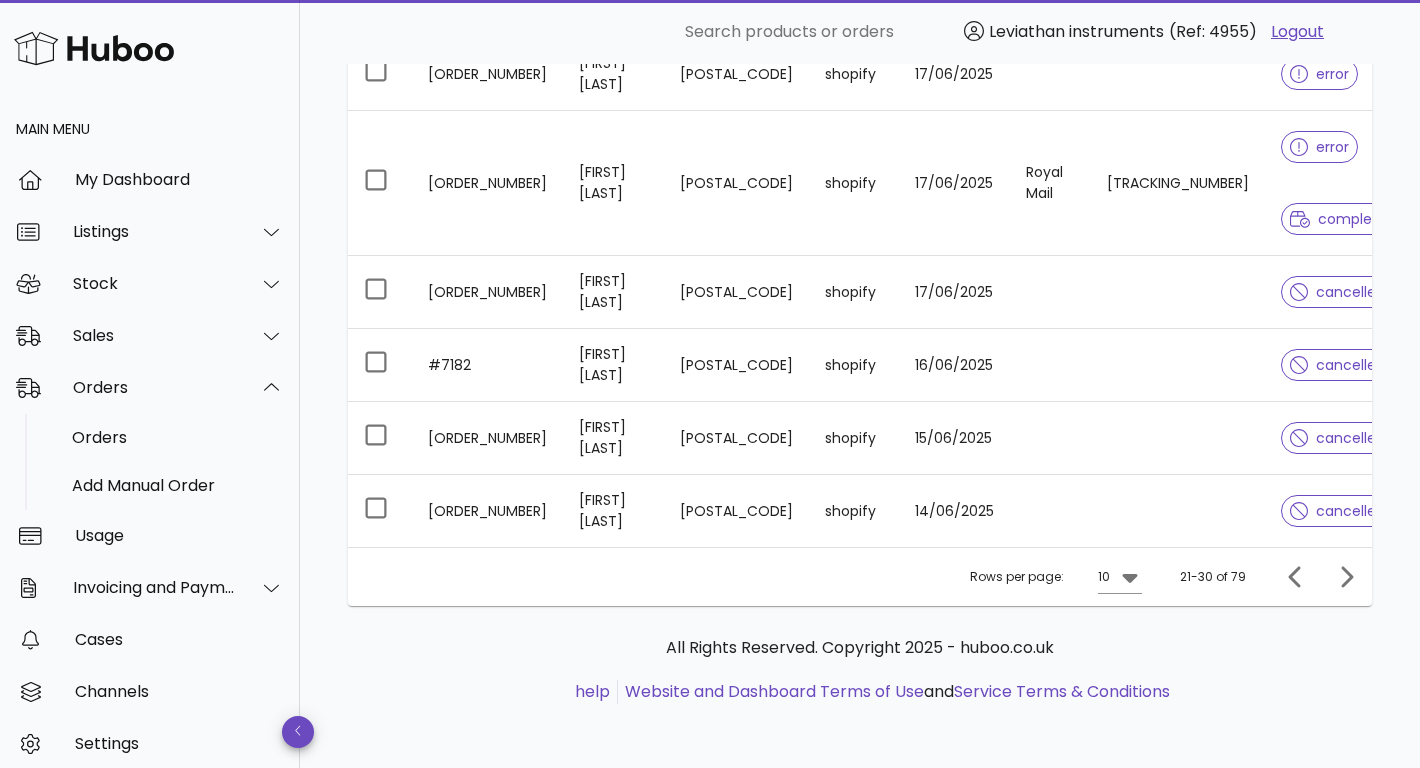 click on "Orders  order actions ​ Search ​ Date Range ​ Order status Current Orders with Huboo Client Order No. Customer Name Post Code Channel Order Date Carrier Tracking No.  Status  #7225 Dominic Hunter 37013 shopify 27/06/2025  error  #7197 Luca Owen Bakos BN1 6BB shopify 19/06/2025 Royal Mail OZ098153842GB  complete   error  #7195 Joshua Deutsch 11206 shopify 18/06/2025  cancelled  #7194 Meade Bernard 11201 shopify 18/06/2025  cancelled  #7192 Daniel J. Sanders 91344 shopify 17/06/2025  error  #7191 Jan Österman 748 93 shopify 17/06/2025 Royal Mail LE802754204GB  error   complete  #7189 Matt Semmens RG24 9RD shopify 17/06/2025  cancelled  #7182 Scott Sandler 03801 shopify 16/06/2025  cancelled  #7181 Oli Julian S11 7AD shopify 15/06/2025  cancelled  #7177 Jacob Johnston 90014 shopify 14/06/2025  cancelled  Rows per page: 10 21-30 of 79 All Rights Reserved. Copyright 2025 - huboo.co.uk  help   Website and Dashboard Terms of Use   and   Service Terms & Conditions" at bounding box center [860, 70] 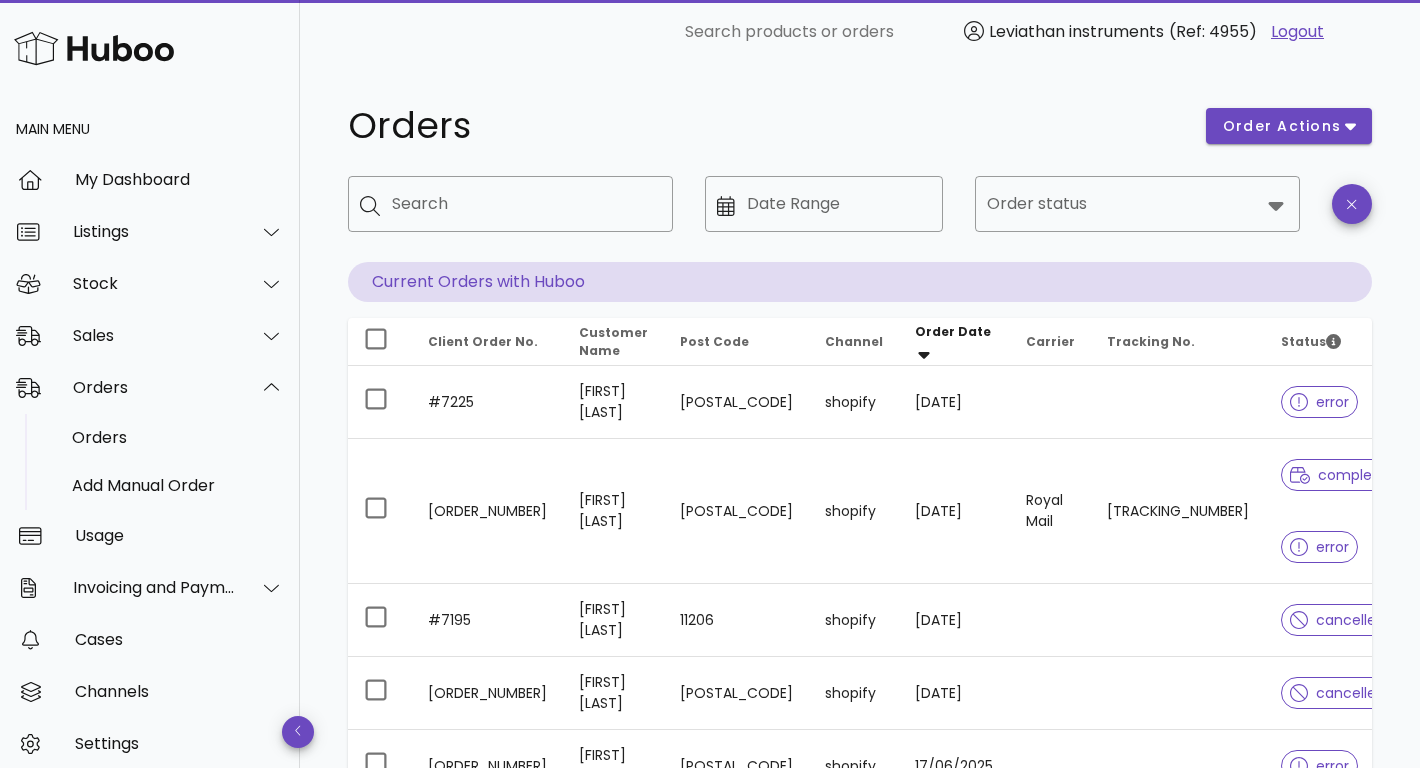 scroll, scrollTop: 692, scrollLeft: 0, axis: vertical 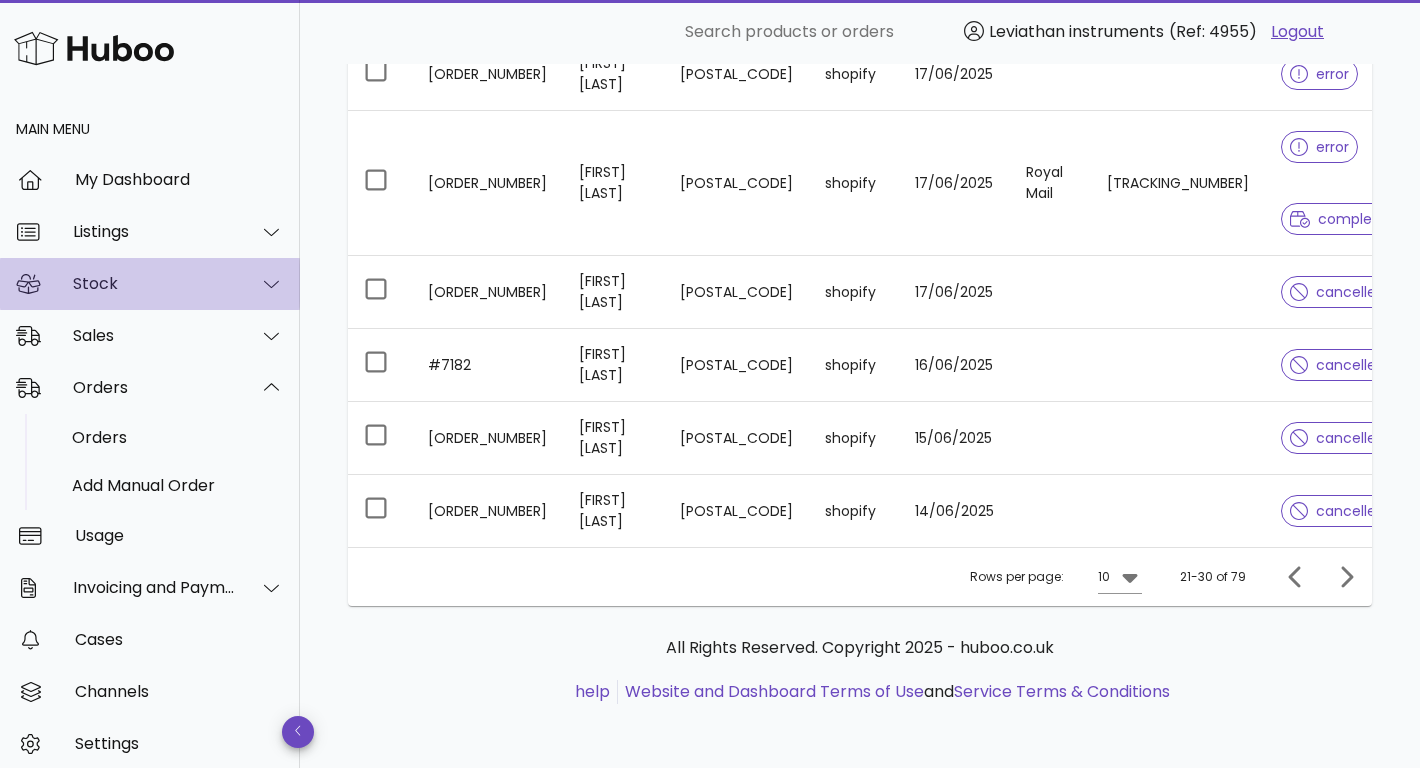 click on "Stock" at bounding box center [154, 283] 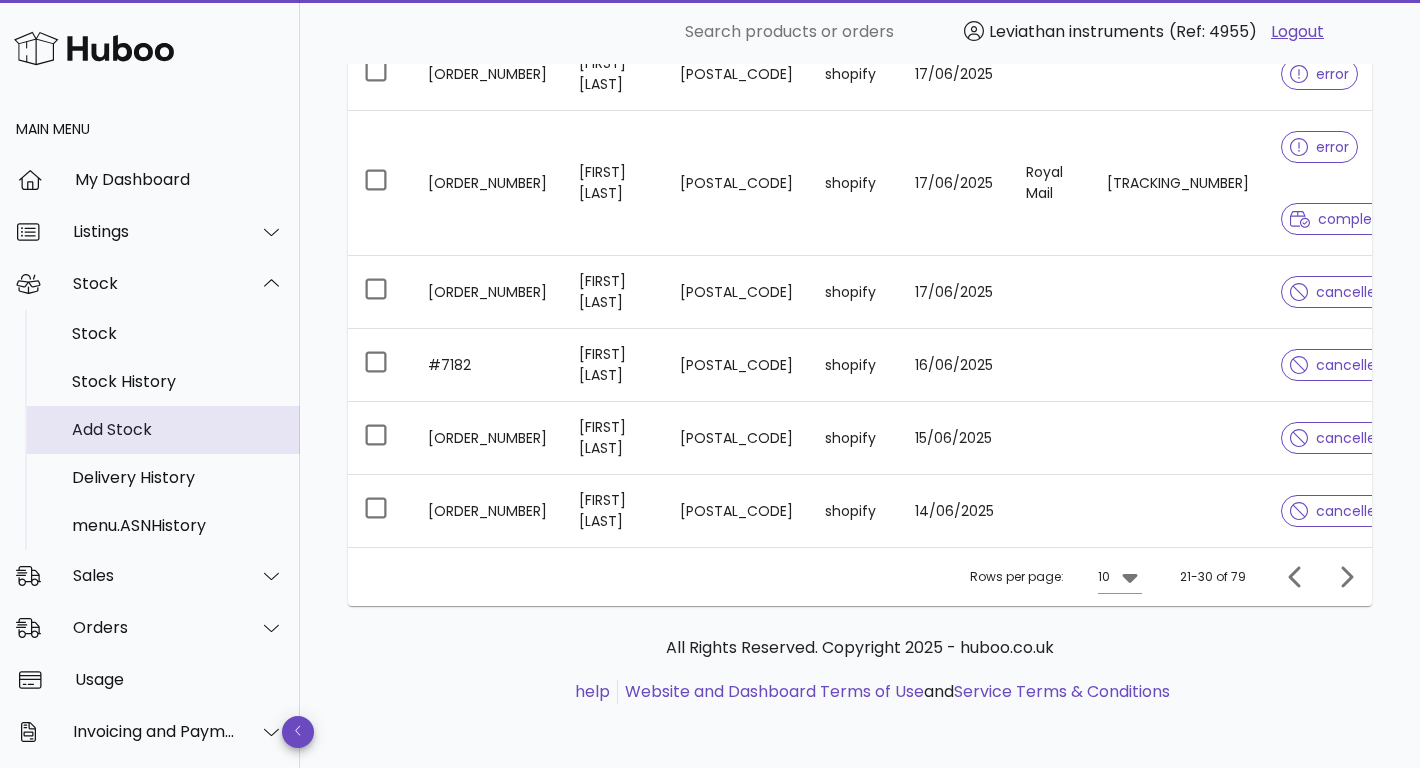 click on "Add Stock" at bounding box center [178, 429] 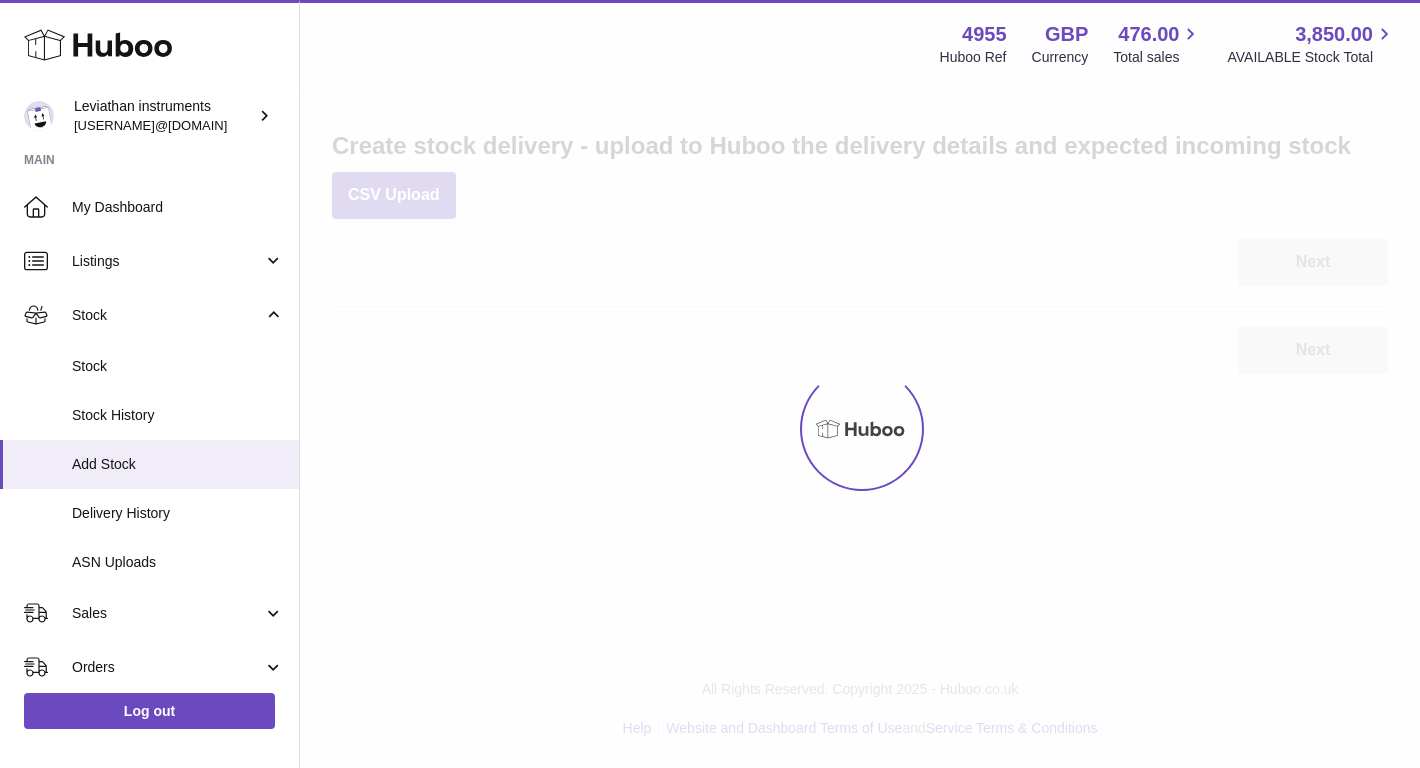 scroll, scrollTop: 0, scrollLeft: 0, axis: both 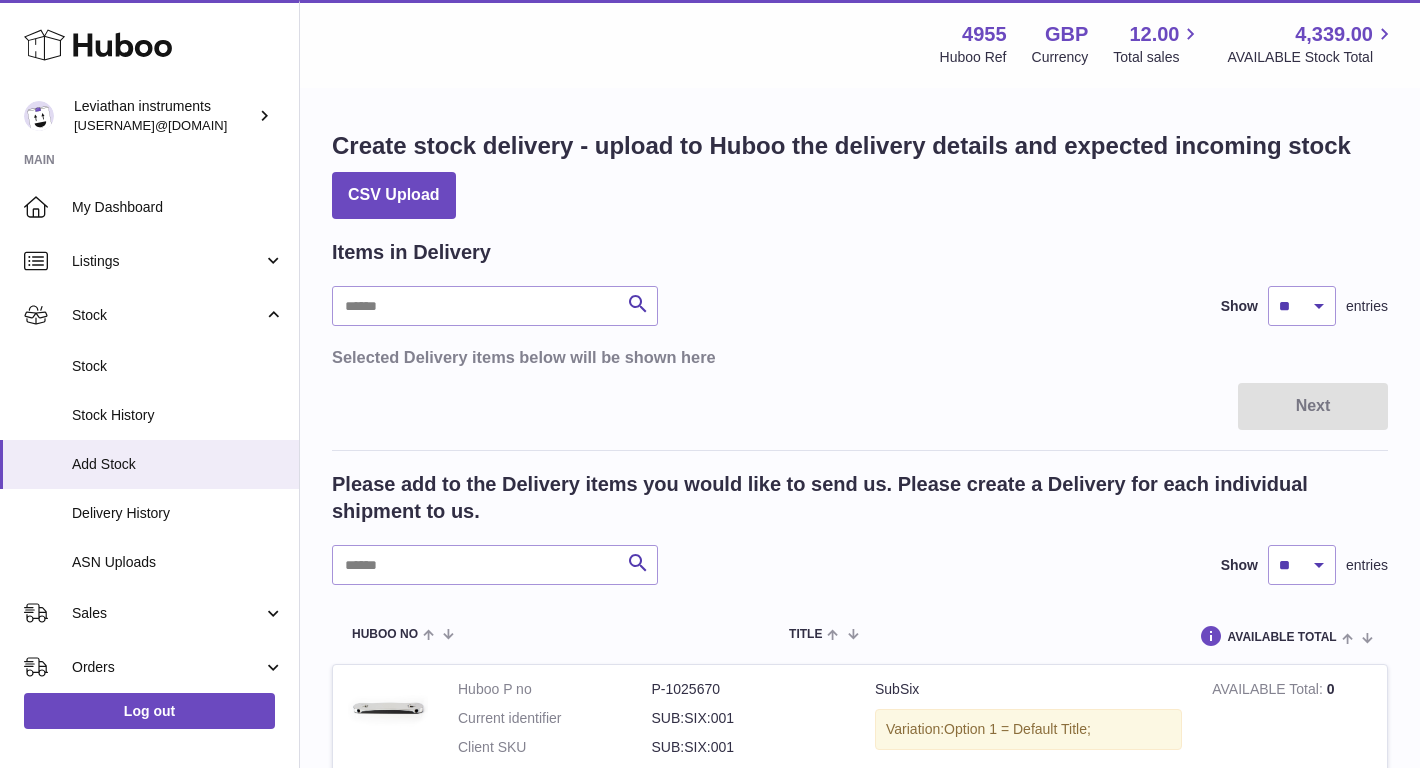 click on "Next" at bounding box center [860, 406] 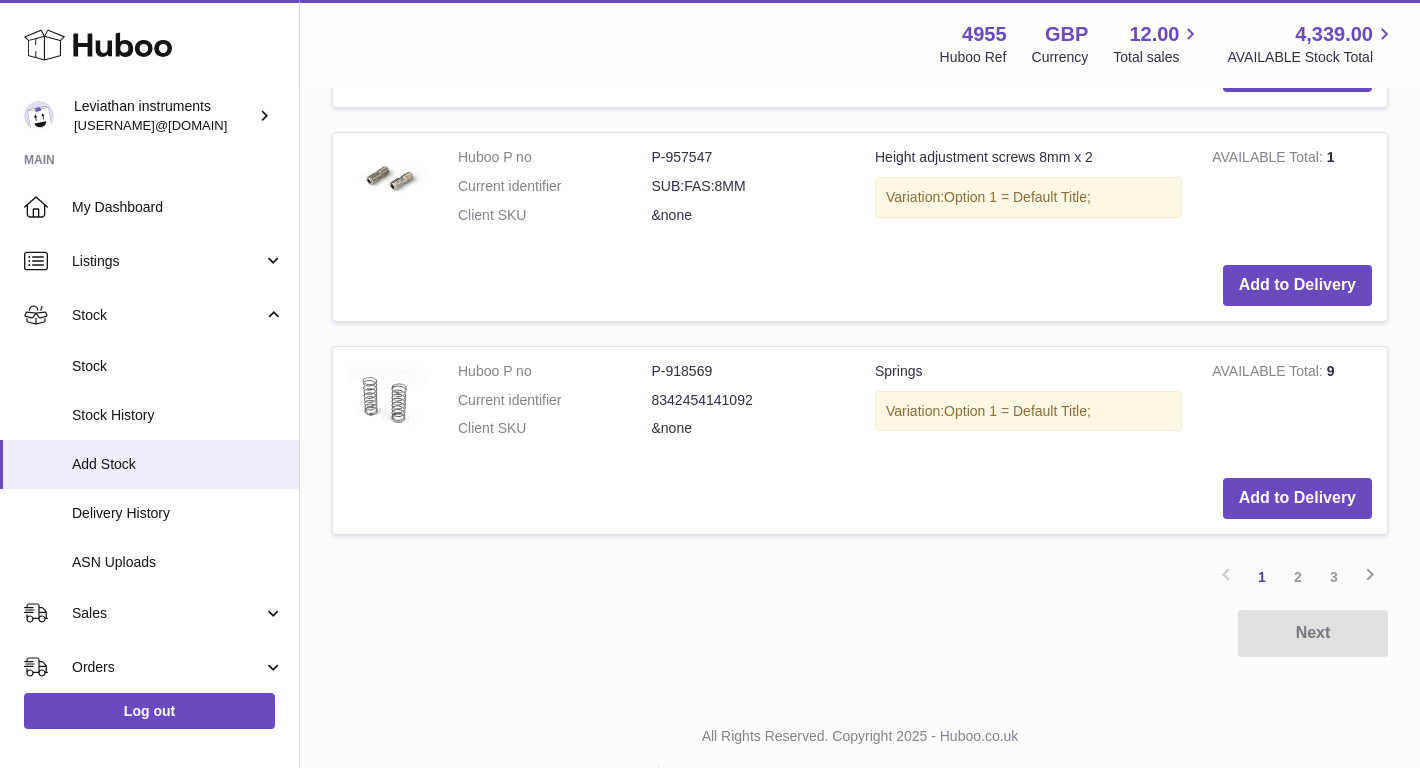 scroll, scrollTop: 2287, scrollLeft: 0, axis: vertical 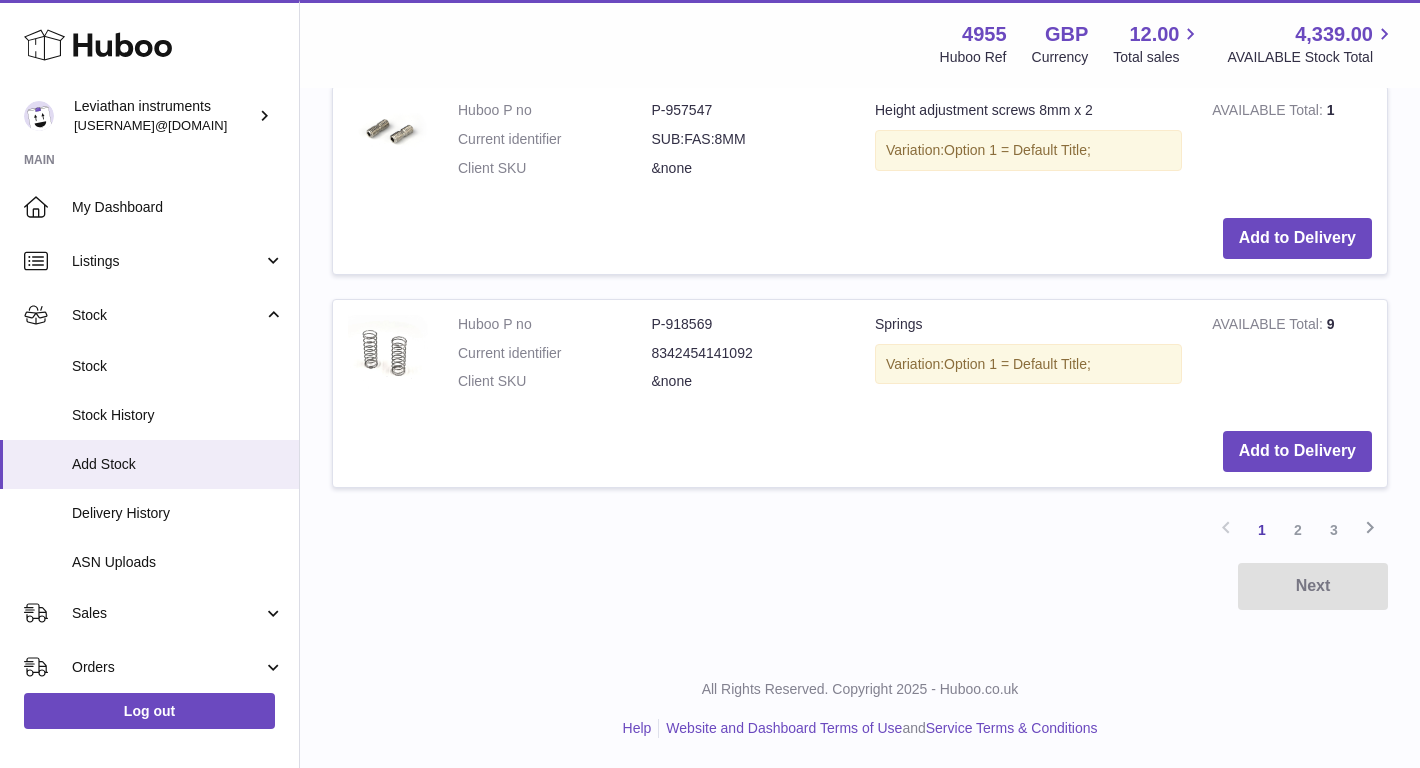 click on "2" at bounding box center [1298, 530] 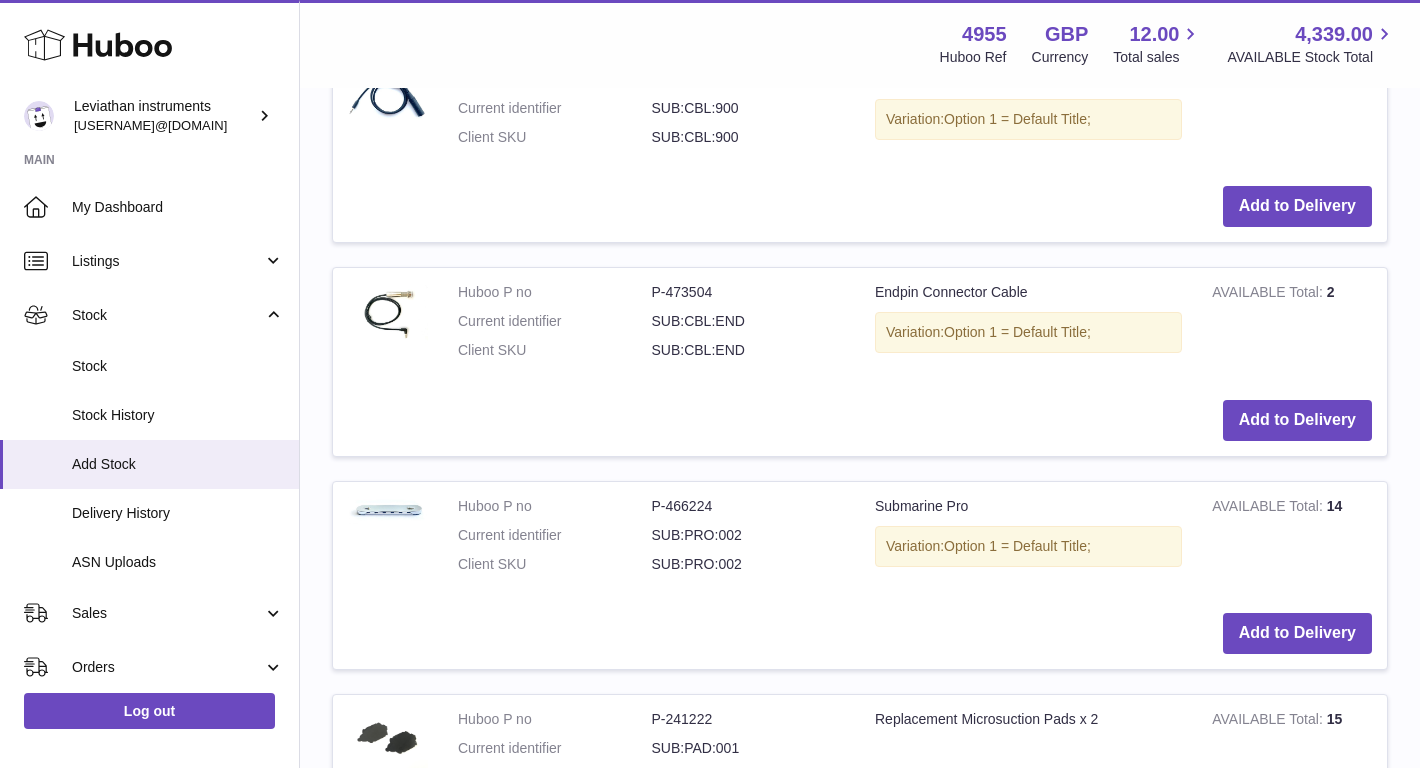 scroll, scrollTop: 1745, scrollLeft: 0, axis: vertical 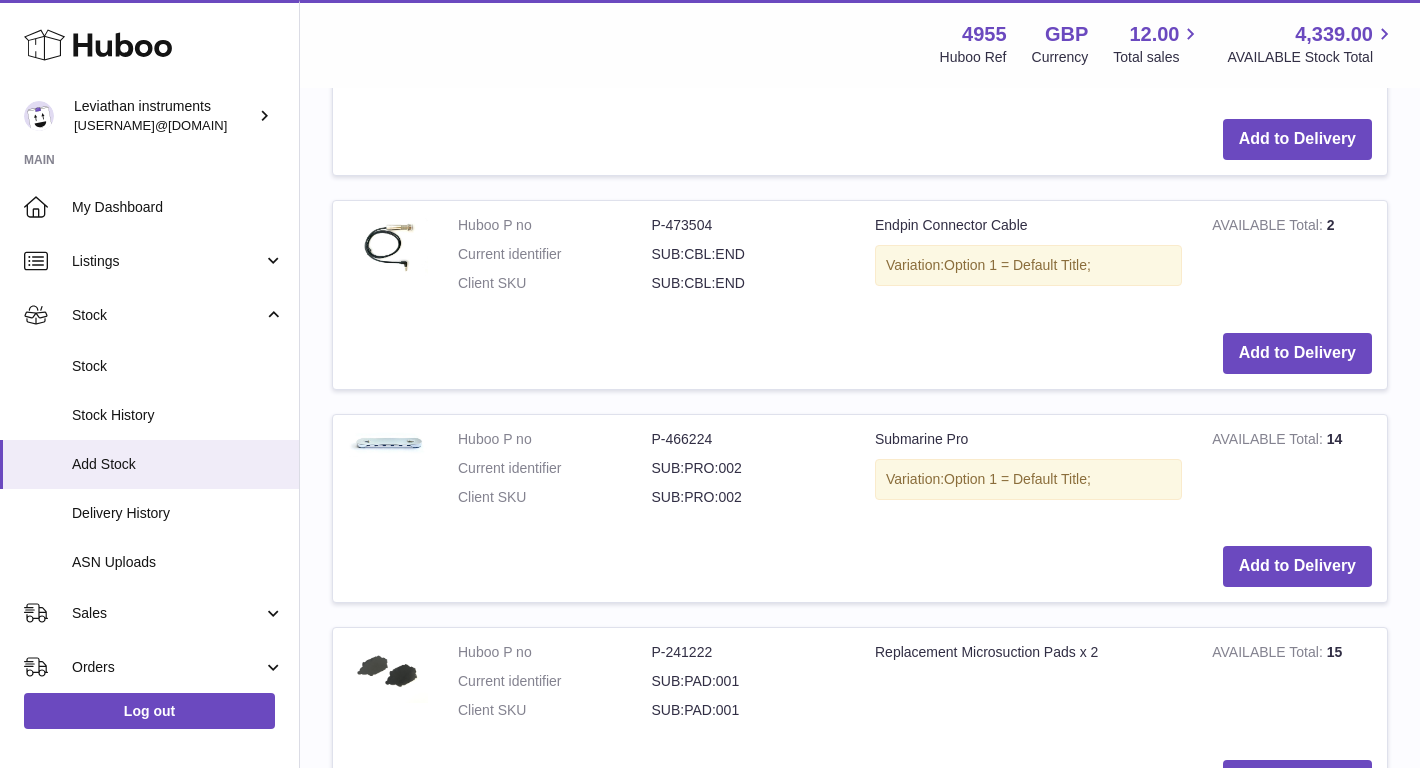 click on "Huboo P no   P-466224   Current identifier   SUB:PRO:002   Client SKU   SUB:PRO:002" at bounding box center (651, 473) 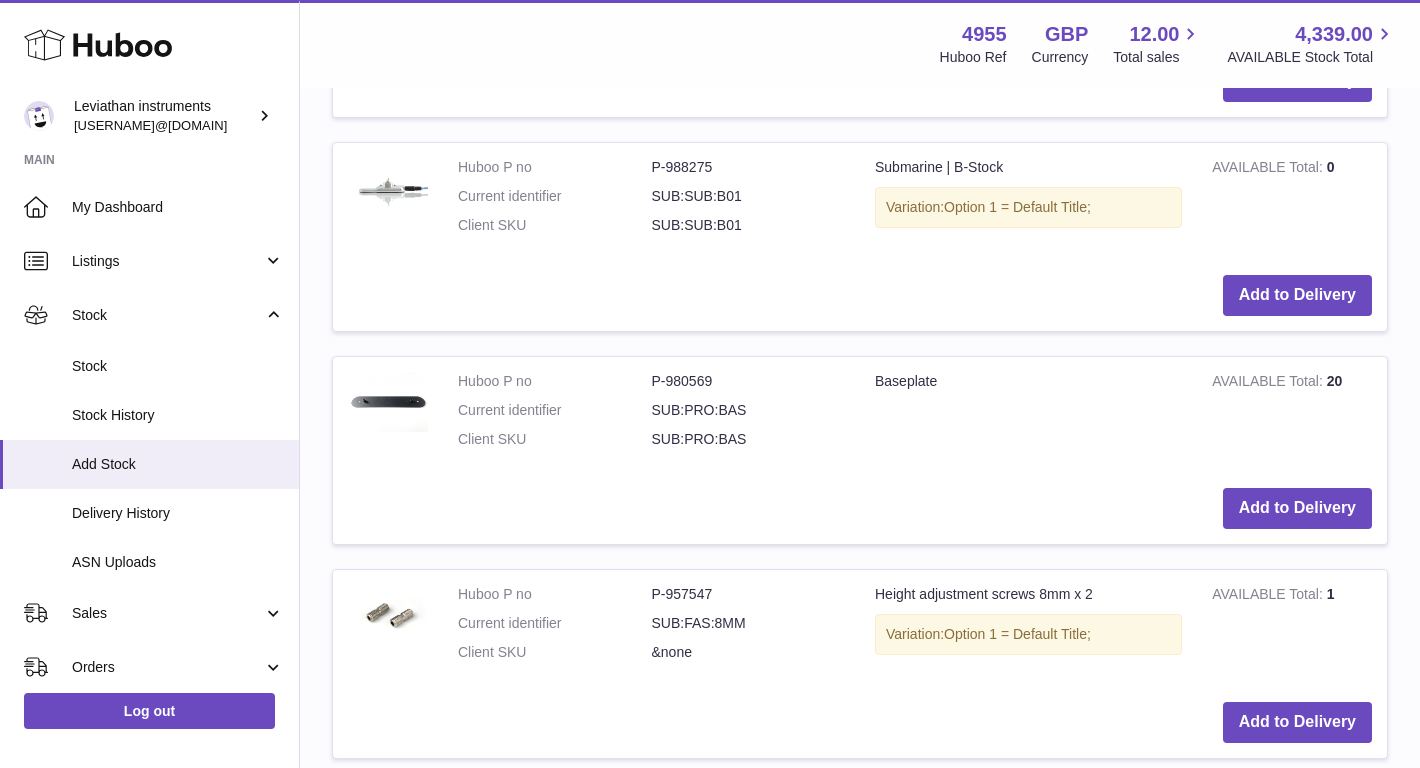 scroll, scrollTop: 1805, scrollLeft: 0, axis: vertical 